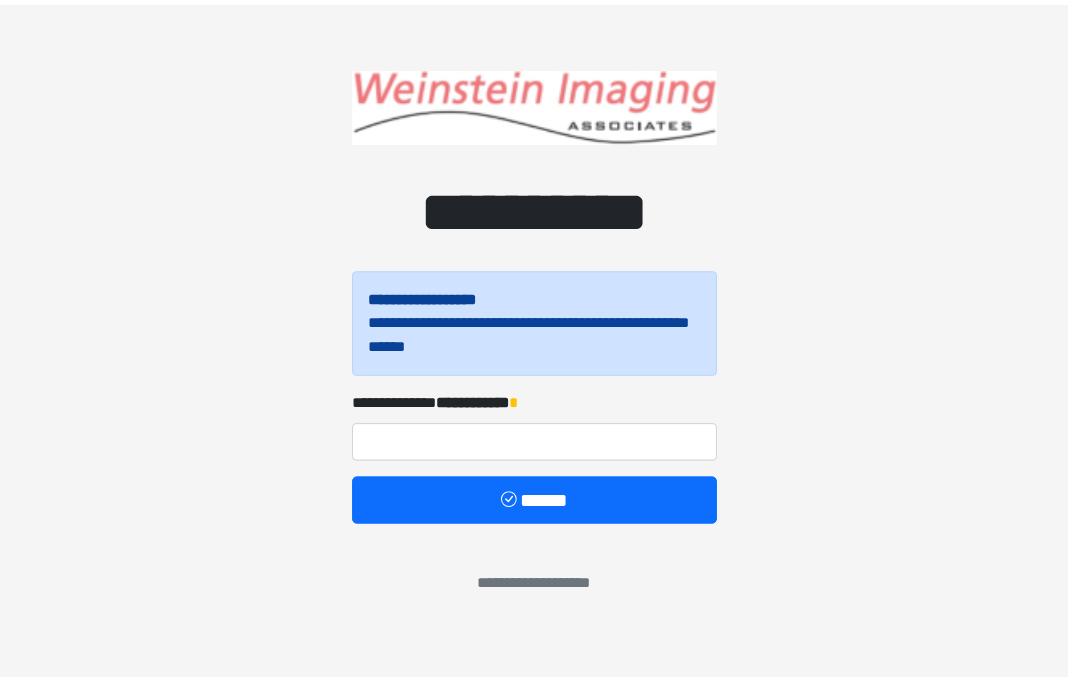 scroll, scrollTop: 0, scrollLeft: 0, axis: both 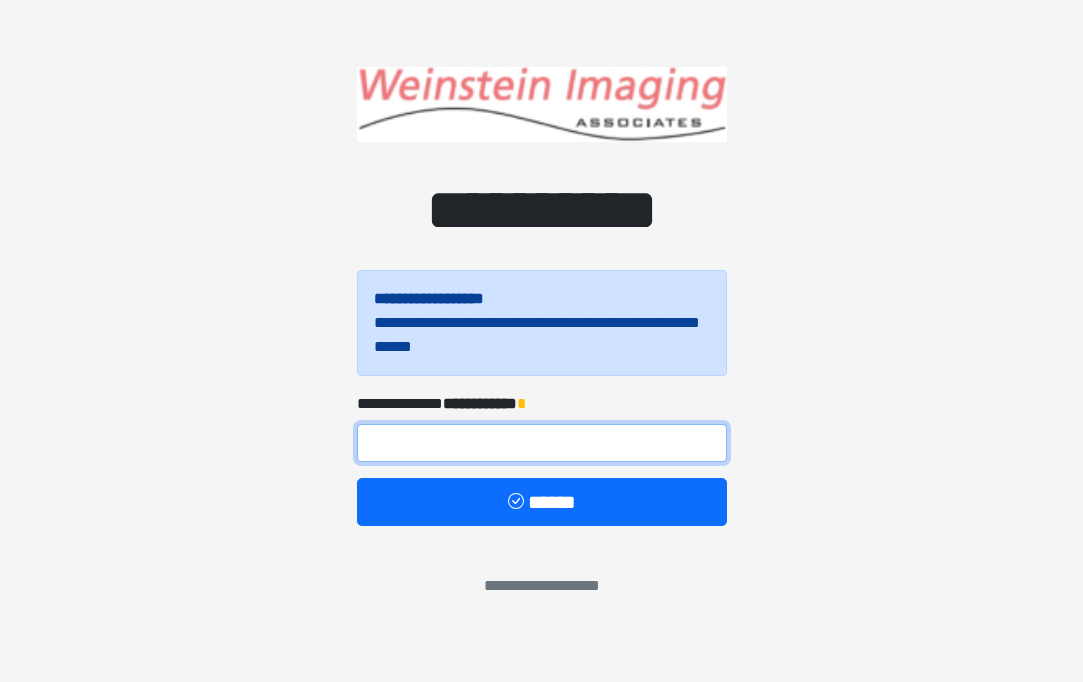 click at bounding box center [542, 443] 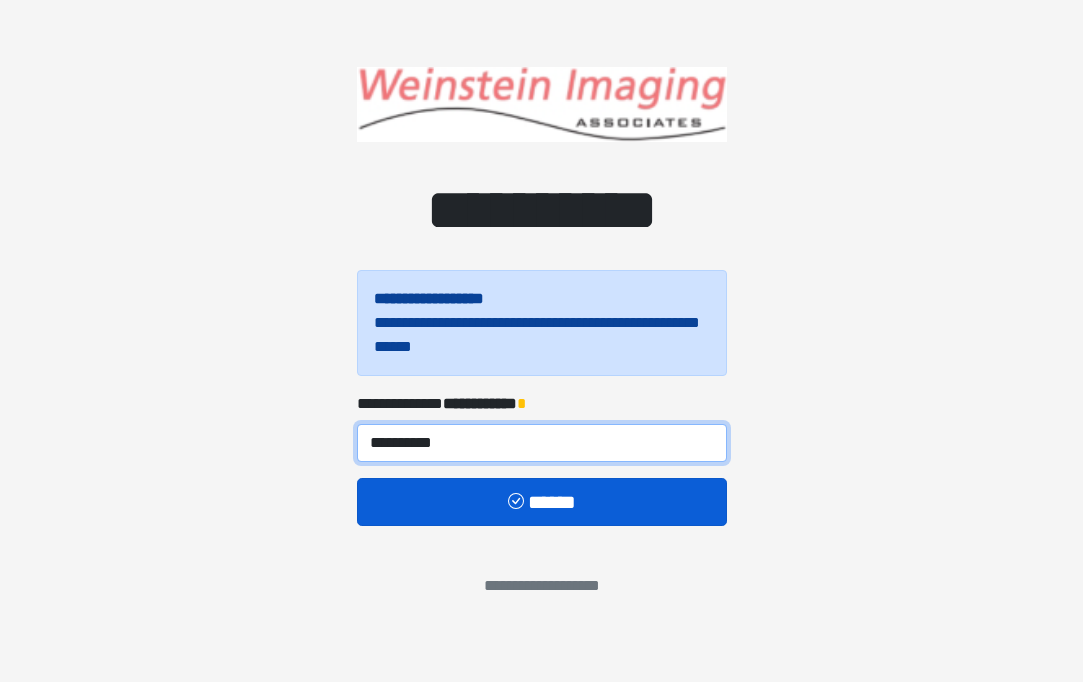 type on "**********" 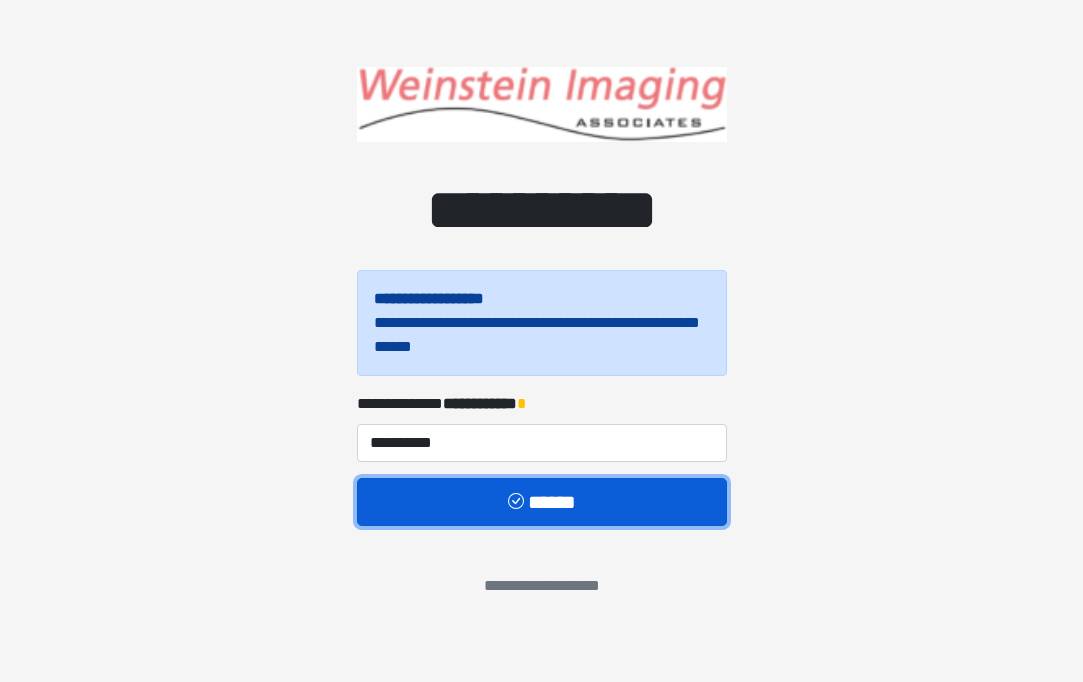 click on "******" at bounding box center (542, 502) 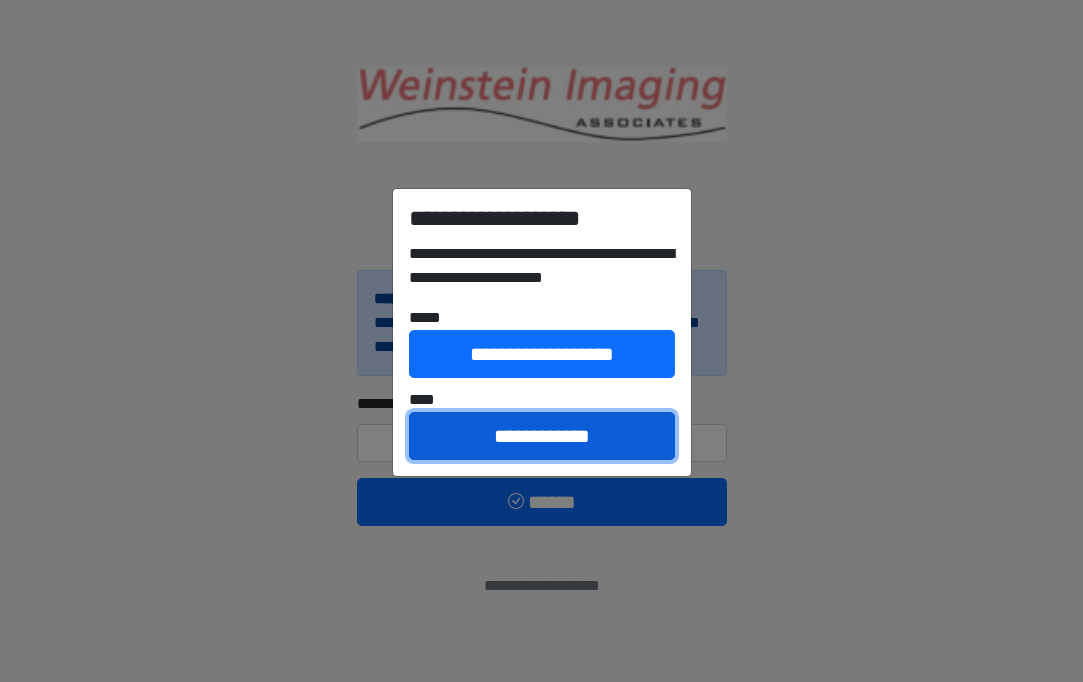 click on "**********" at bounding box center [542, 436] 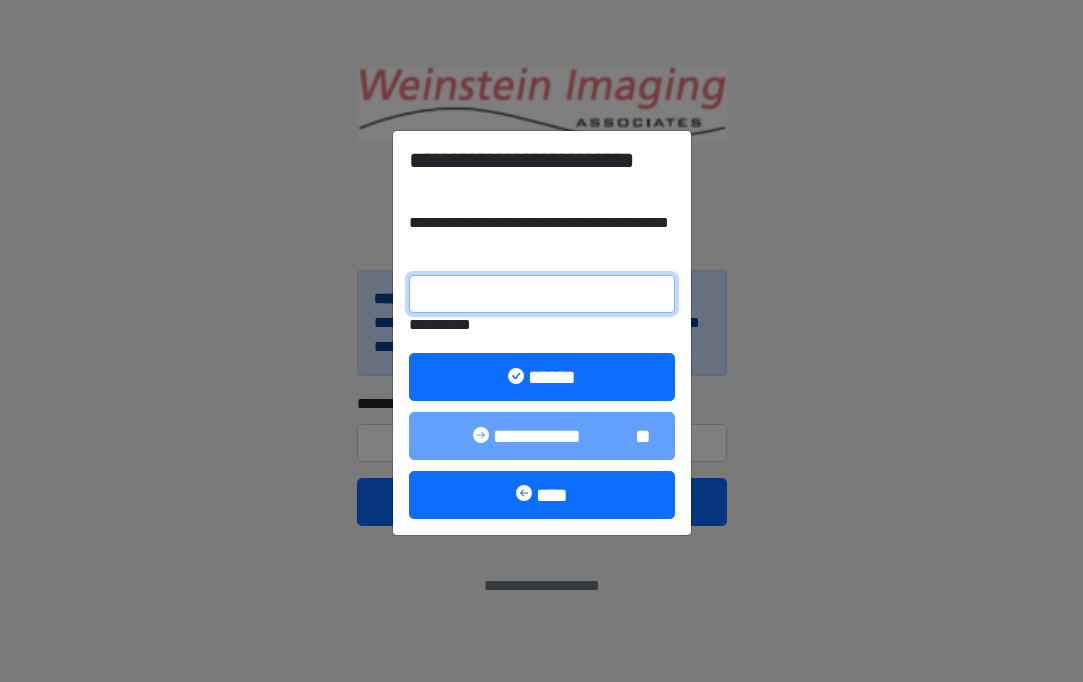 click on "**********" at bounding box center [542, 294] 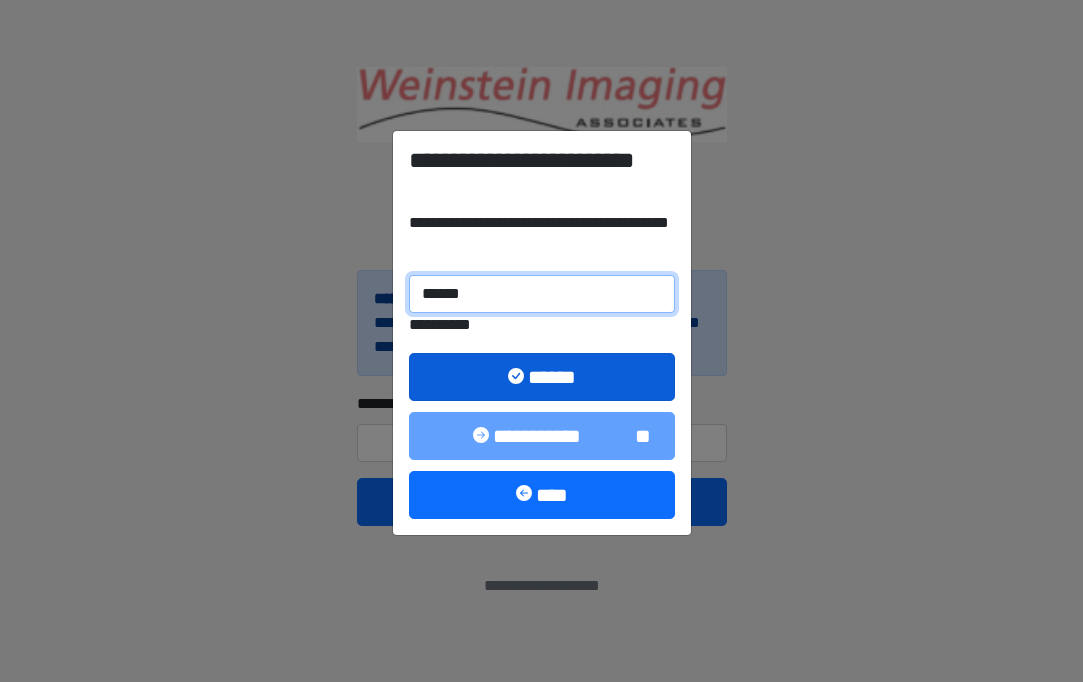 type on "******" 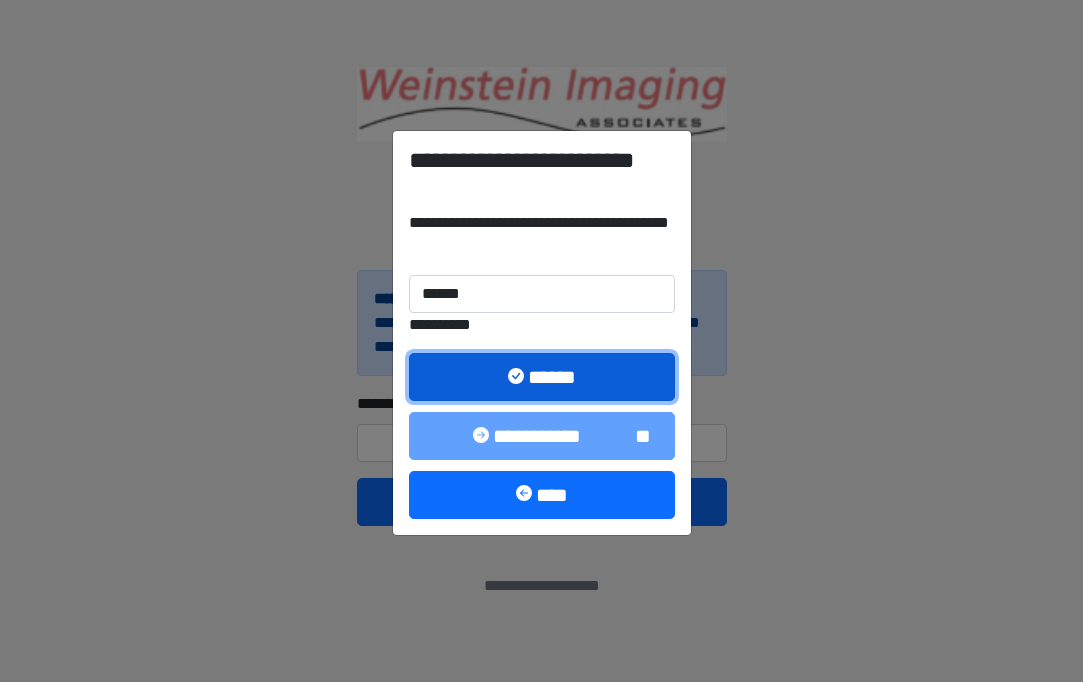 click on "******" at bounding box center [542, 377] 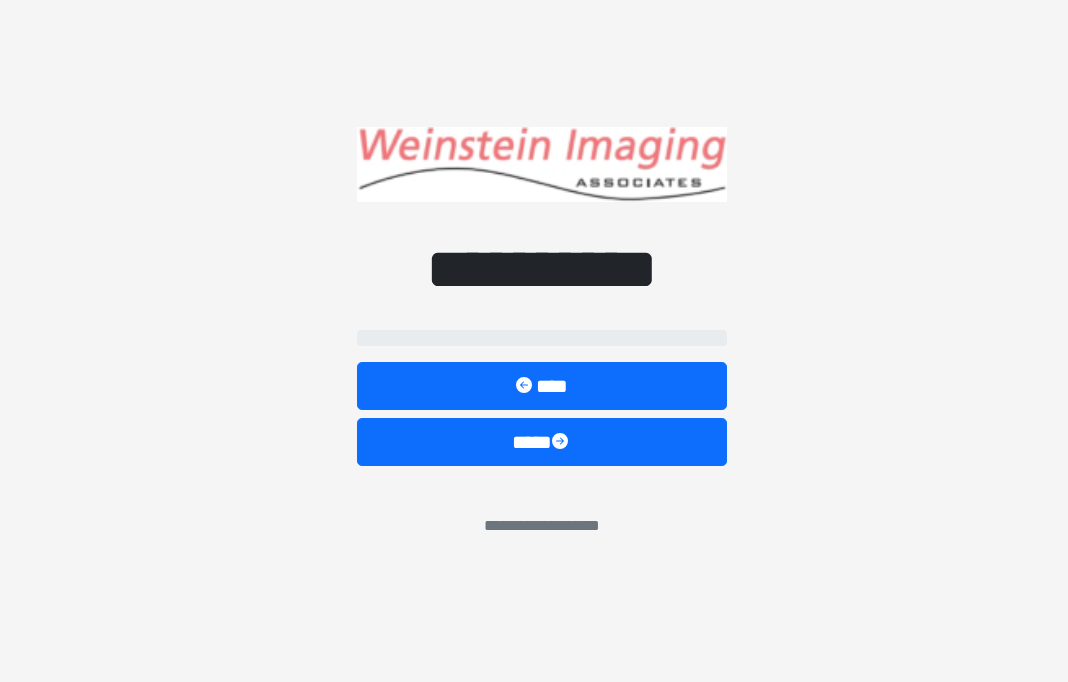 select on "*****" 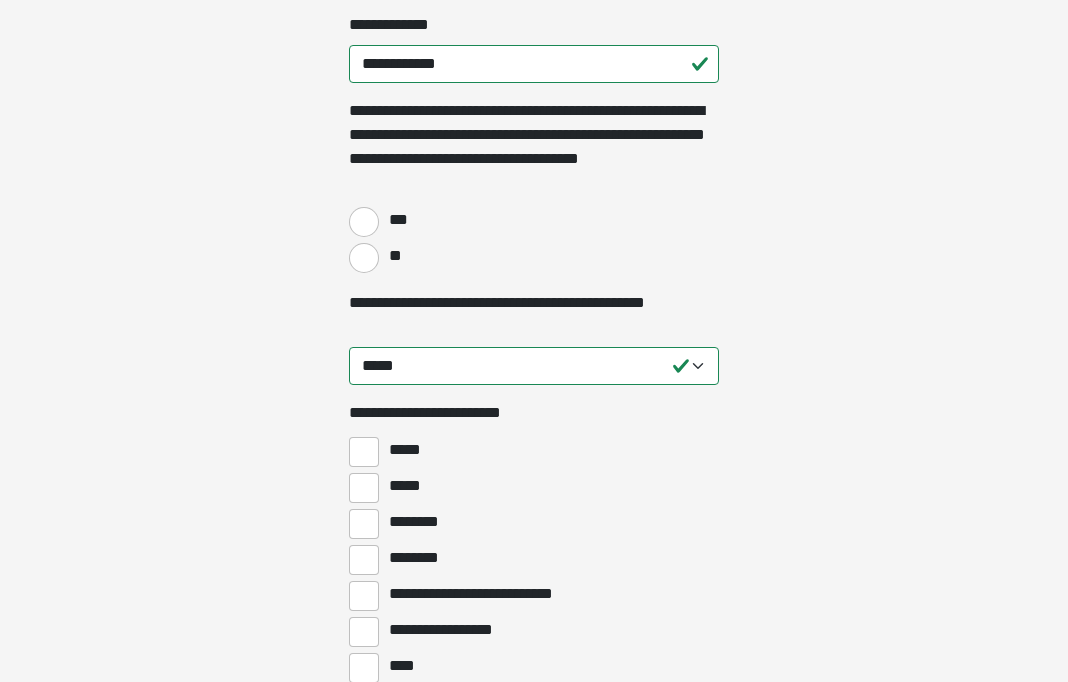 scroll, scrollTop: 431, scrollLeft: 0, axis: vertical 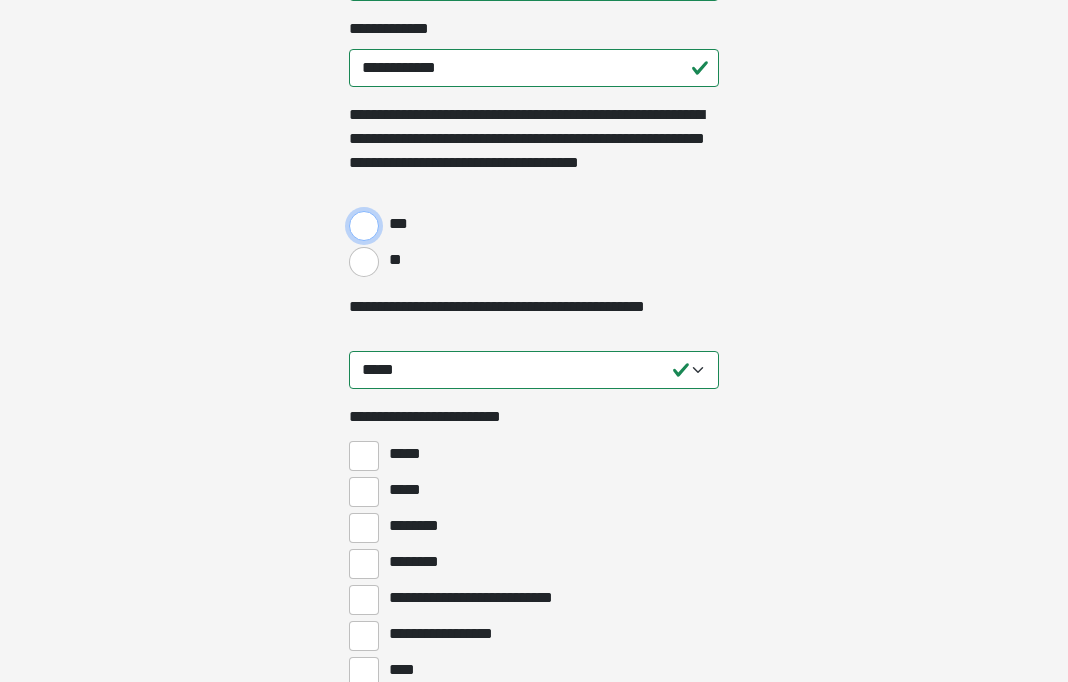 click on "***" at bounding box center (364, 226) 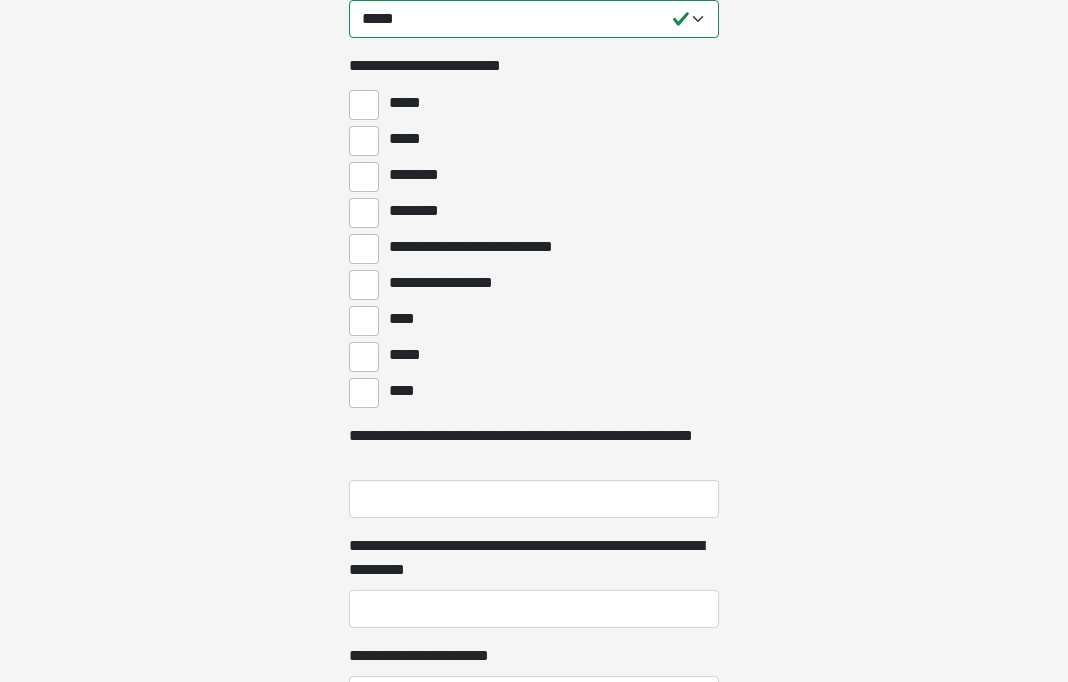 scroll, scrollTop: 854, scrollLeft: 0, axis: vertical 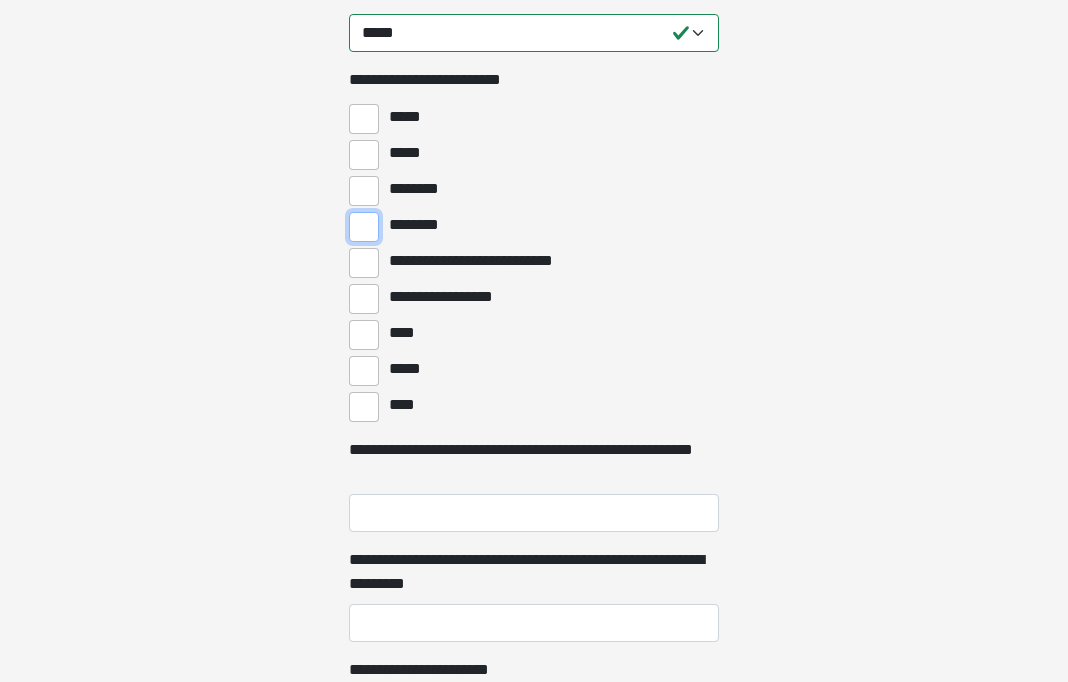 click on "********" at bounding box center (364, 227) 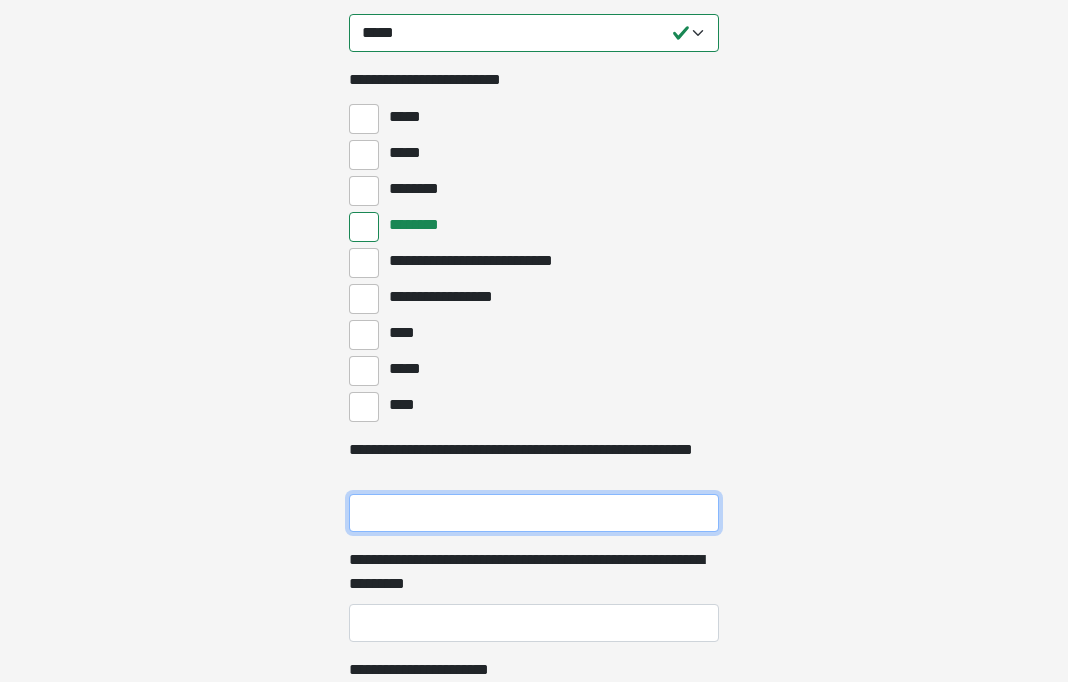 click on "**********" at bounding box center [534, 513] 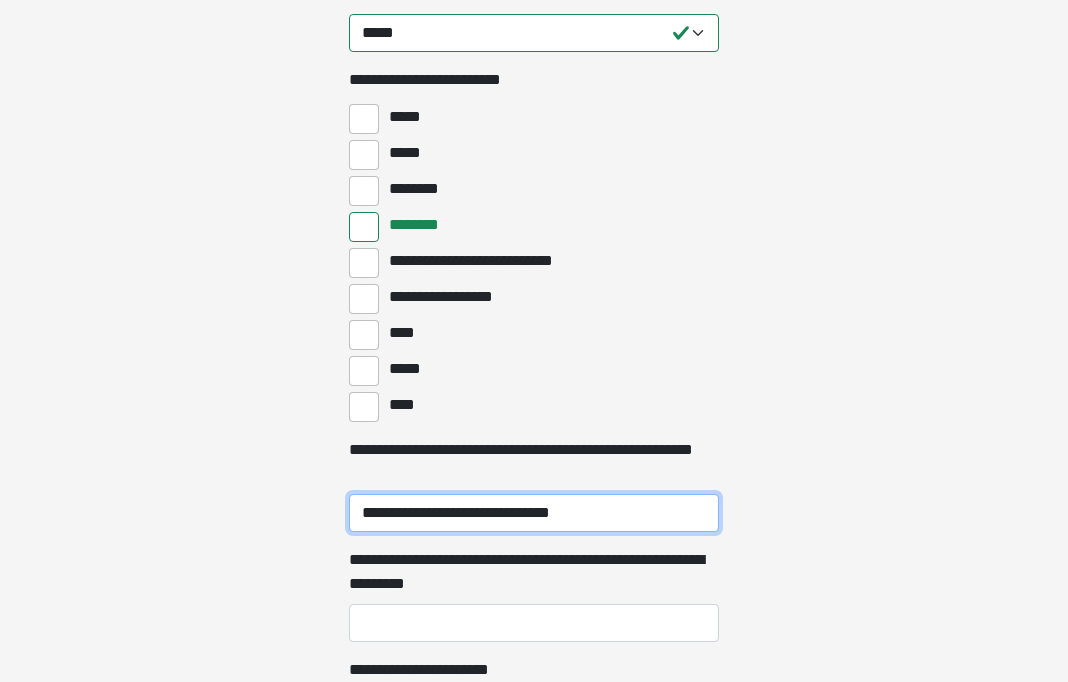 type on "**********" 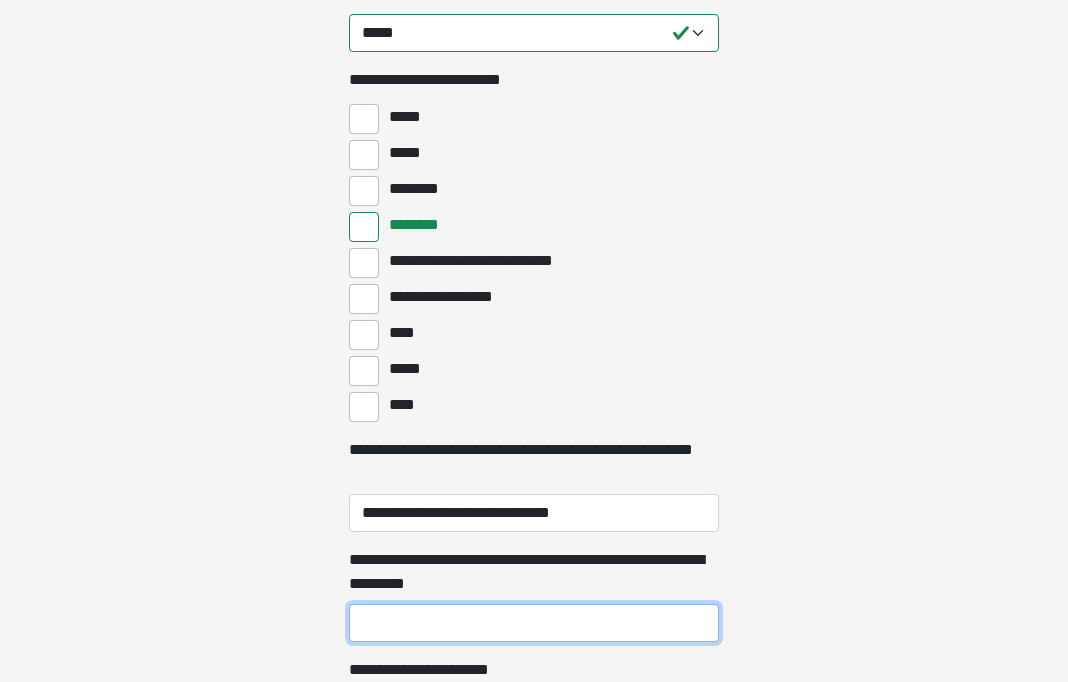 click on "**********" at bounding box center (534, 623) 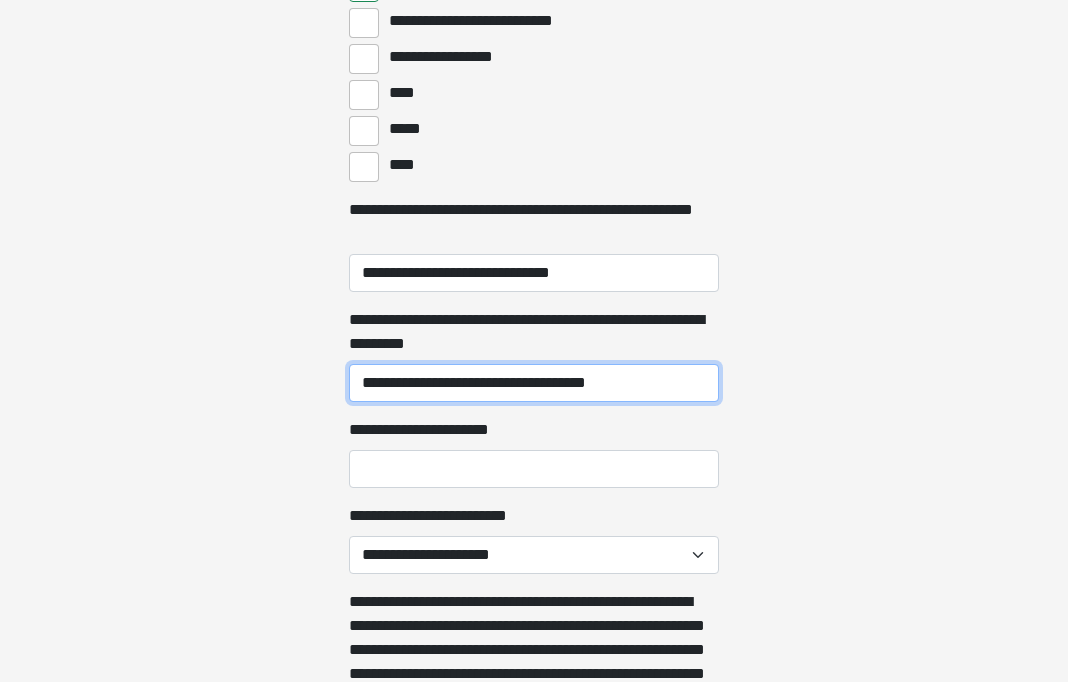 scroll, scrollTop: 1137, scrollLeft: 0, axis: vertical 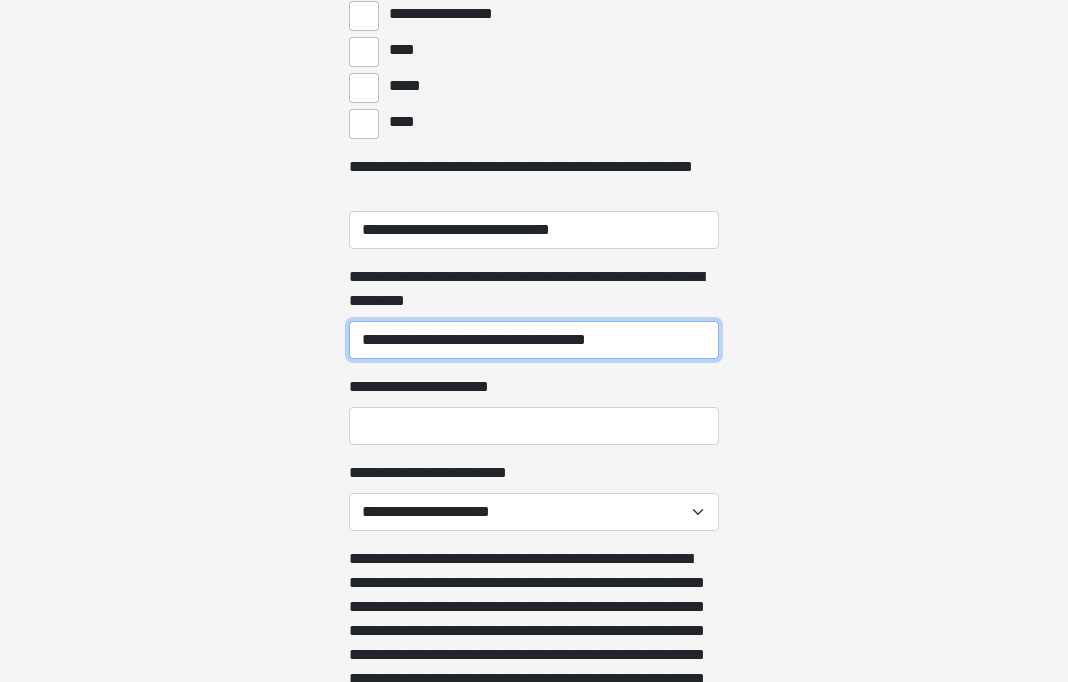 type on "**********" 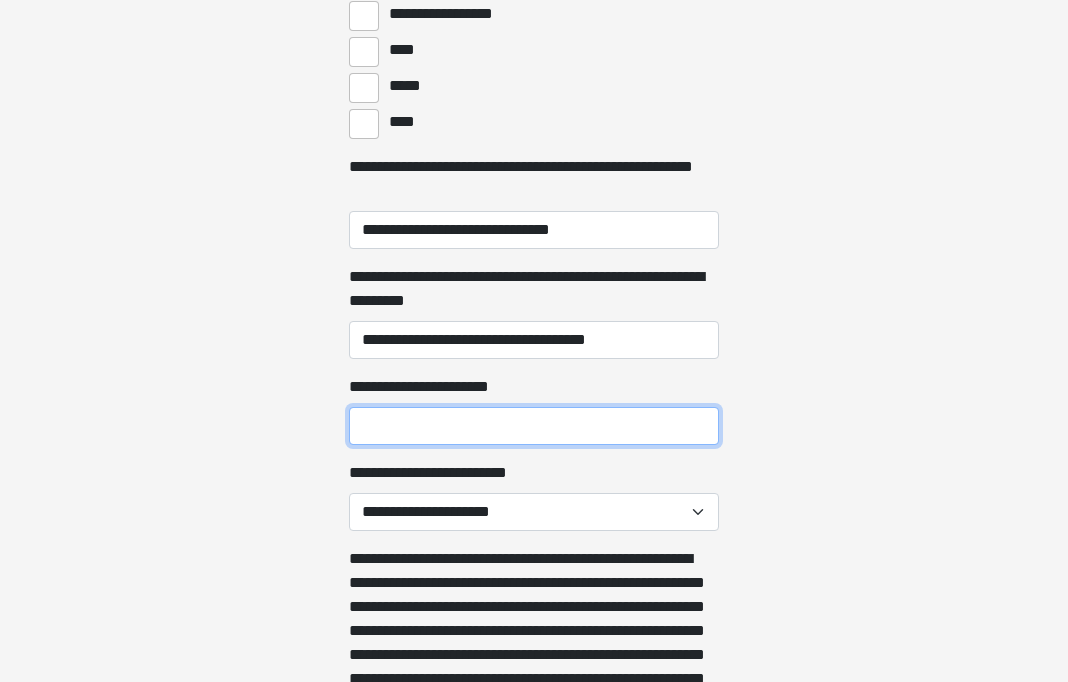 click on "**********" at bounding box center (534, 426) 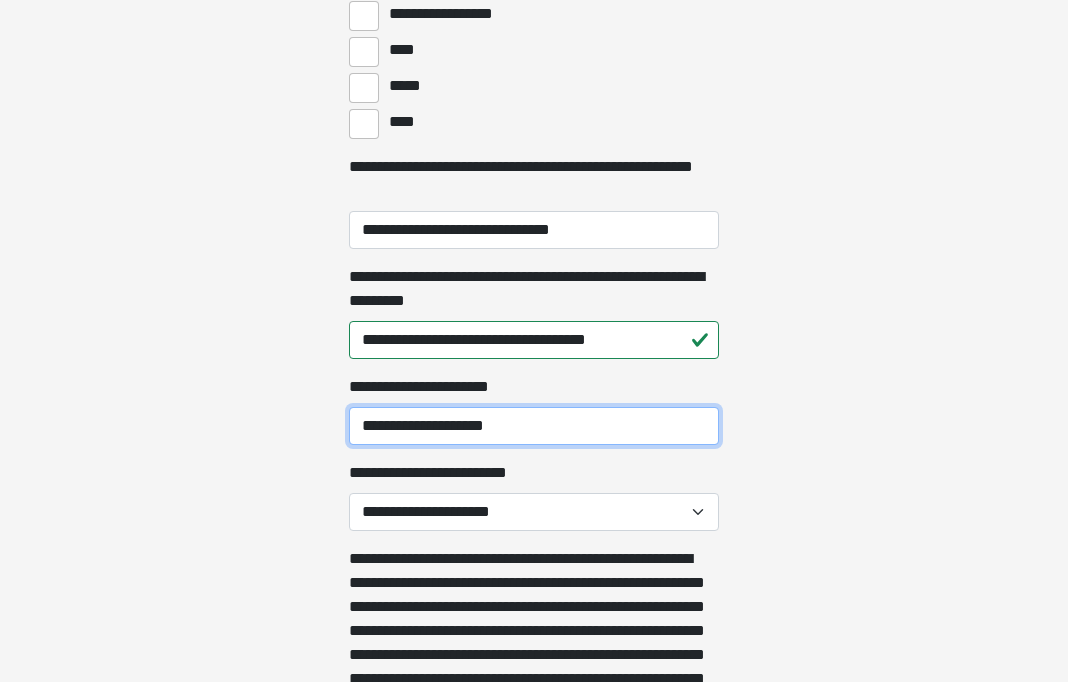 type on "**********" 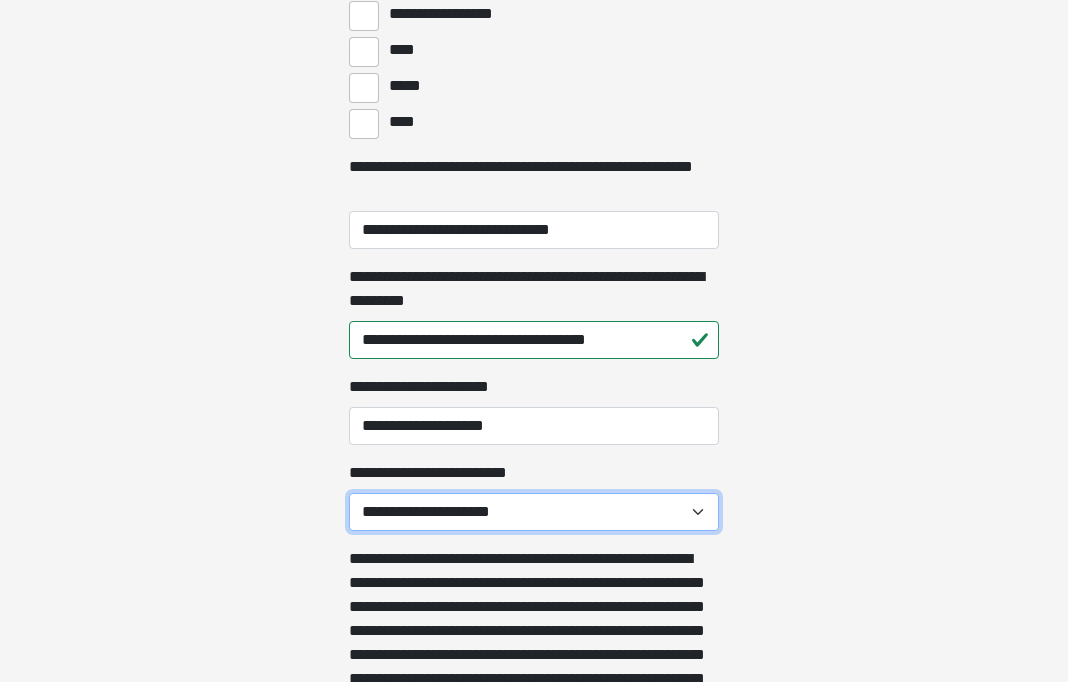 select on "*****" 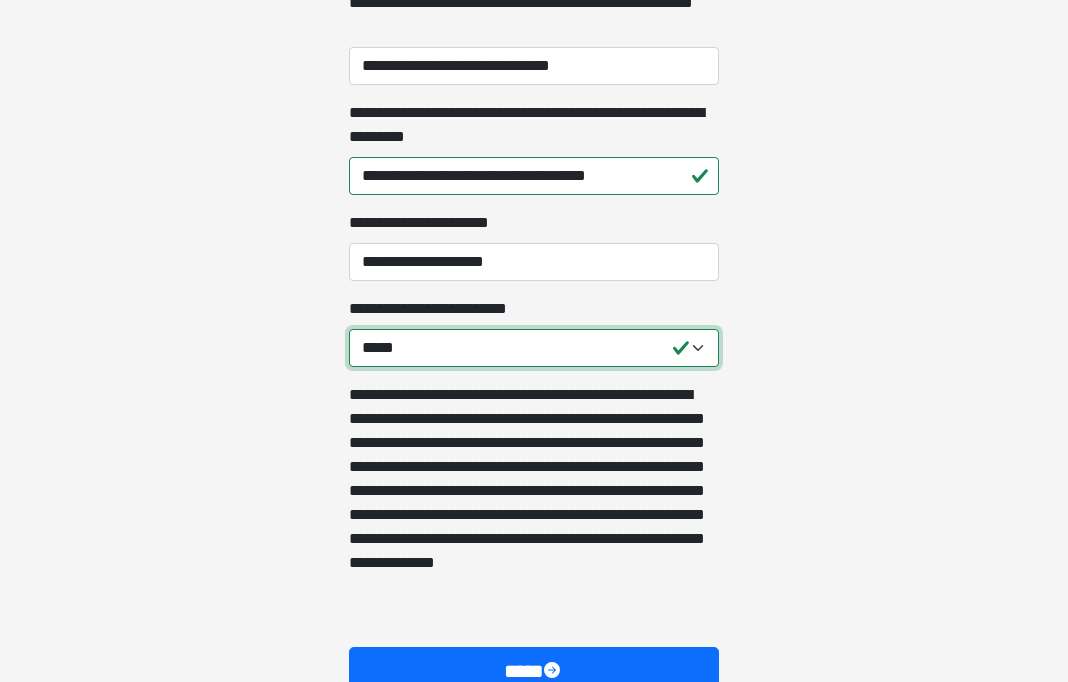 scroll, scrollTop: 1417, scrollLeft: 0, axis: vertical 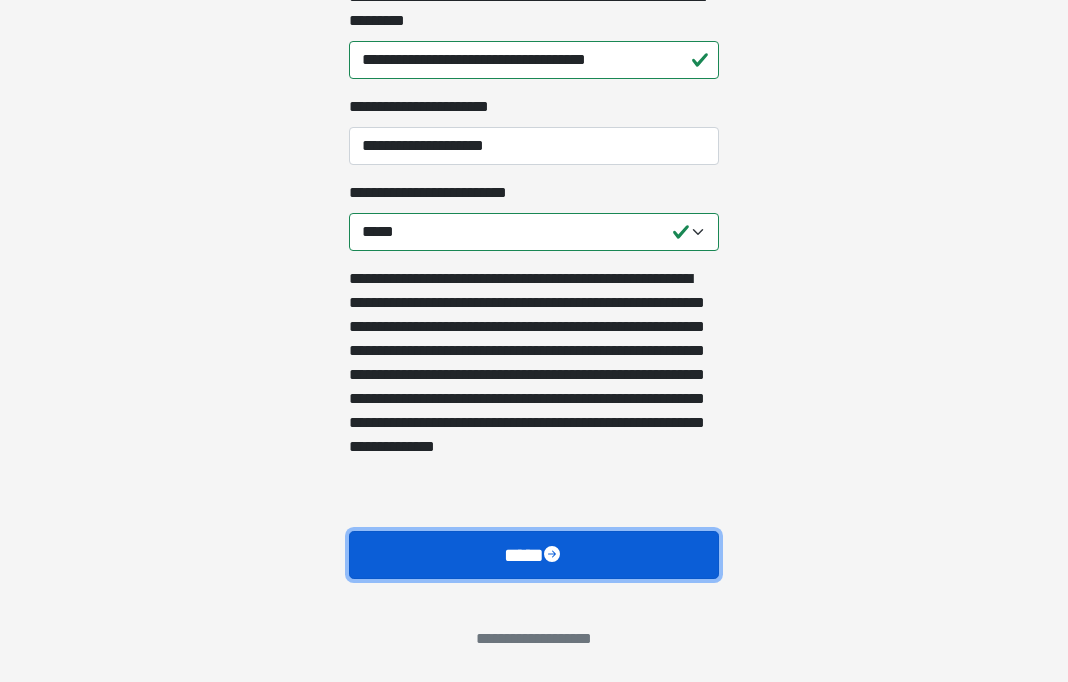 click on "****" at bounding box center (534, 555) 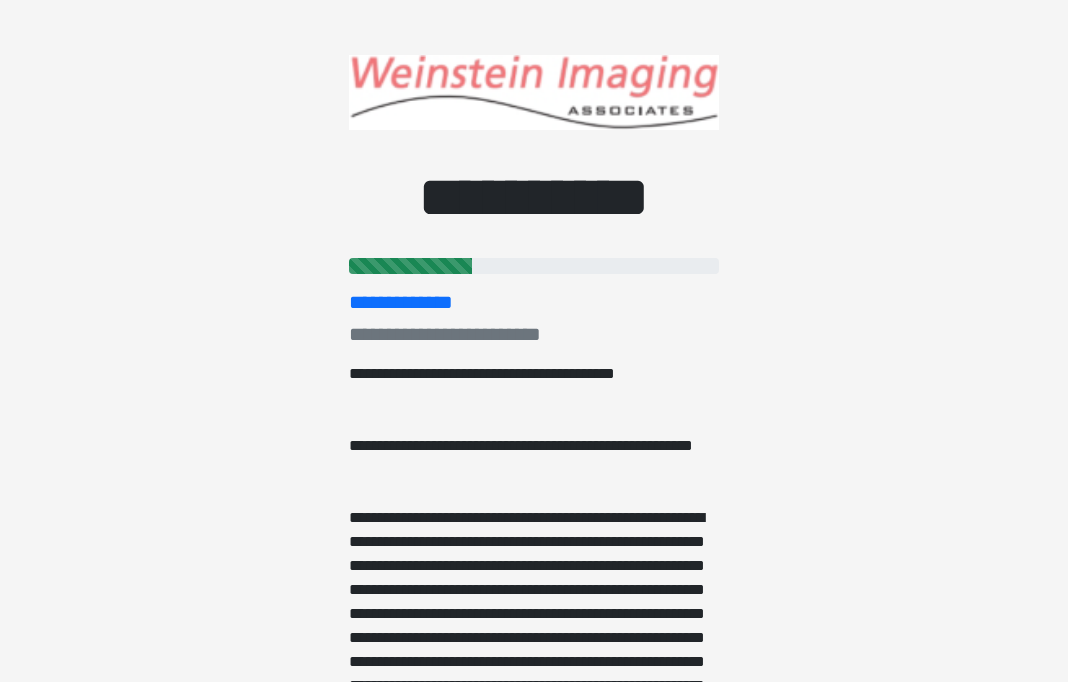 scroll, scrollTop: 0, scrollLeft: 0, axis: both 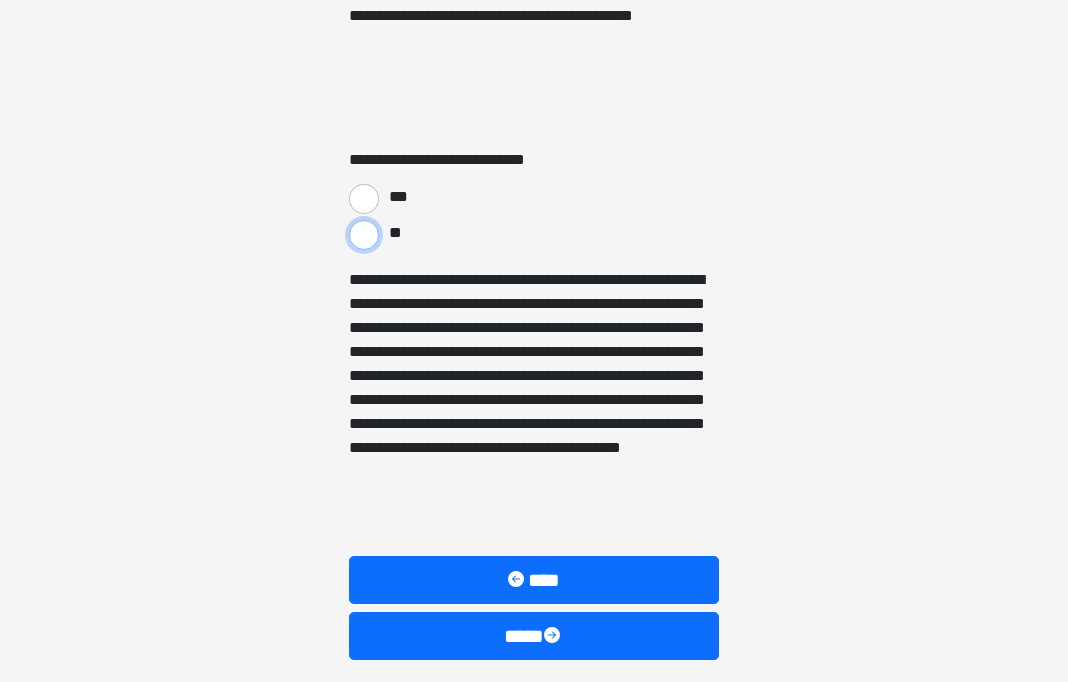 click on "**" at bounding box center (364, 235) 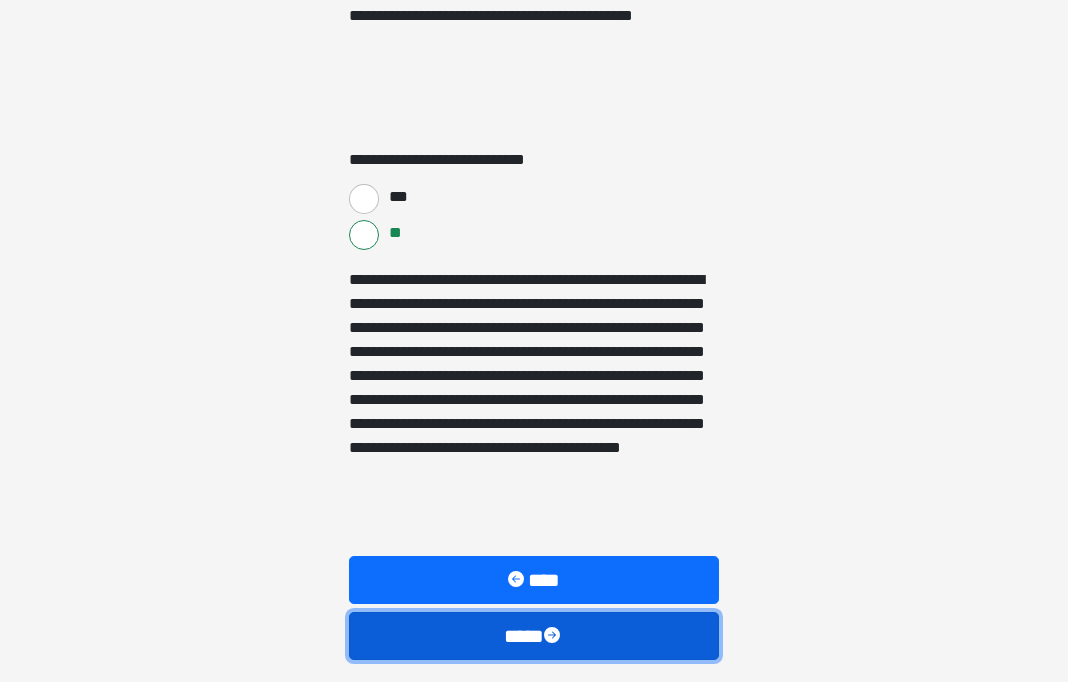 click on "****" at bounding box center [534, 636] 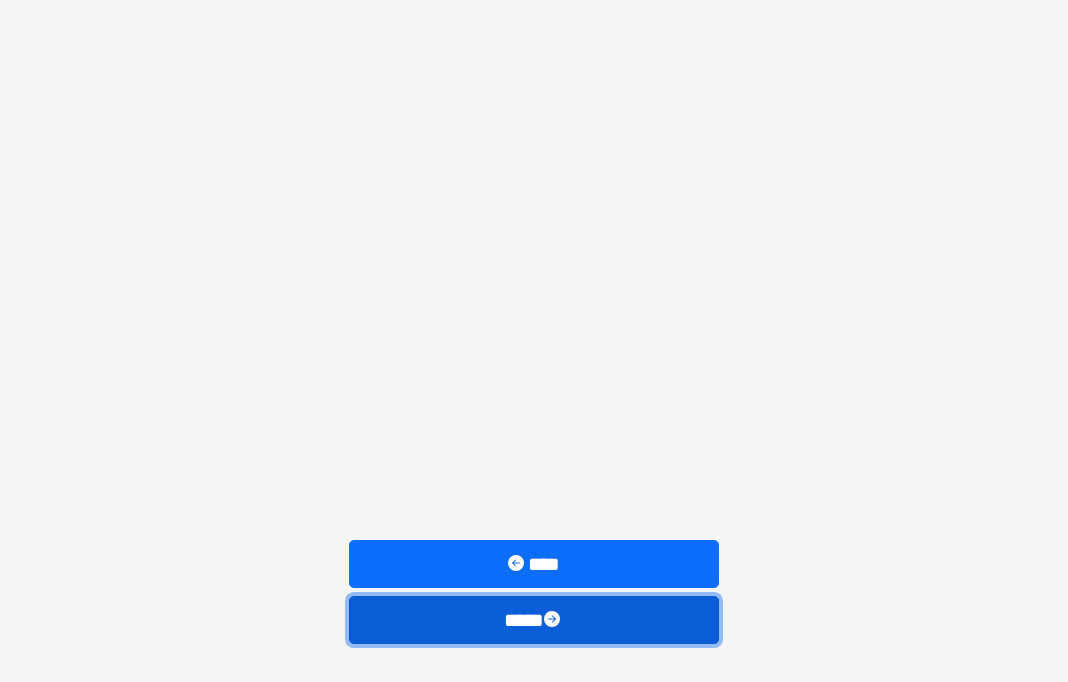 scroll, scrollTop: 1823, scrollLeft: 0, axis: vertical 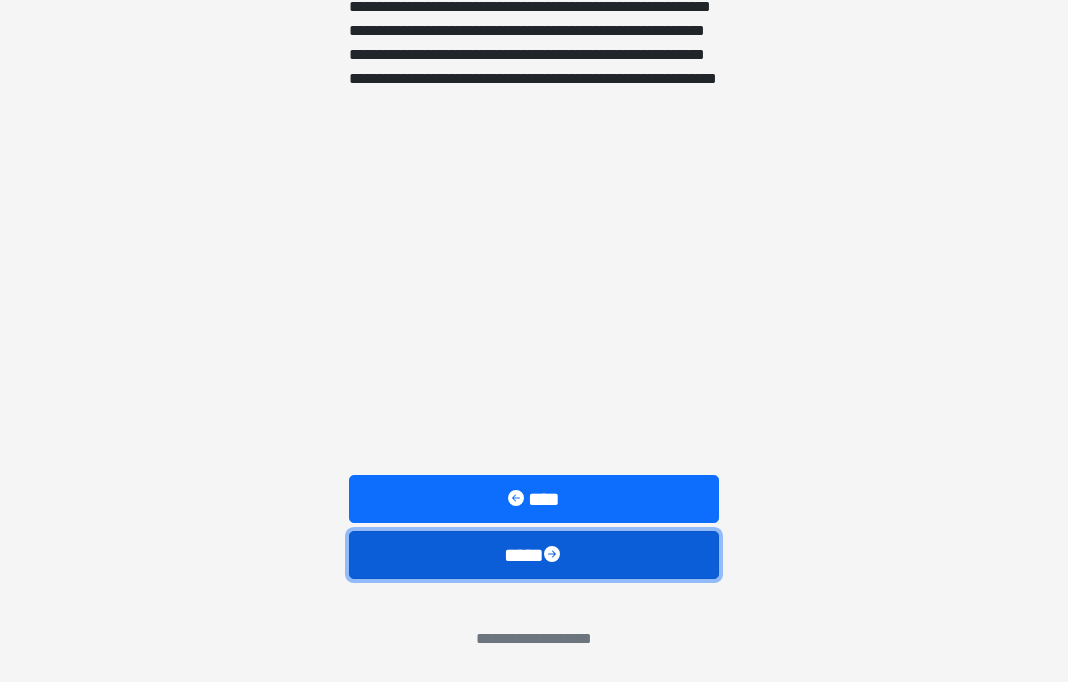 click on "****" at bounding box center (534, 555) 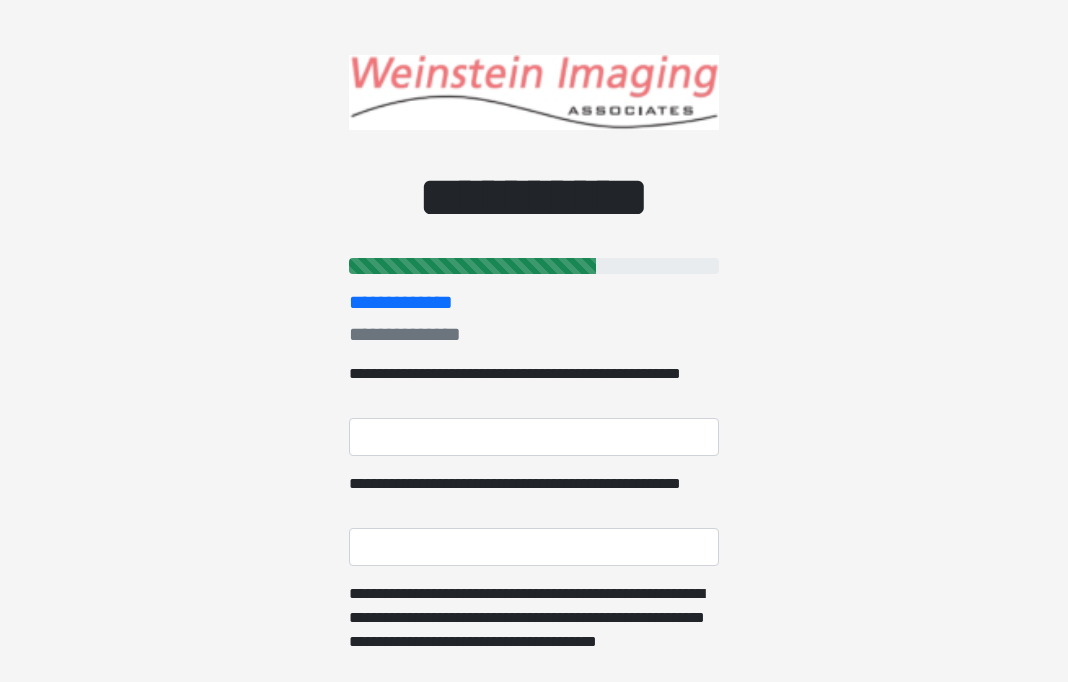 scroll, scrollTop: 0, scrollLeft: 0, axis: both 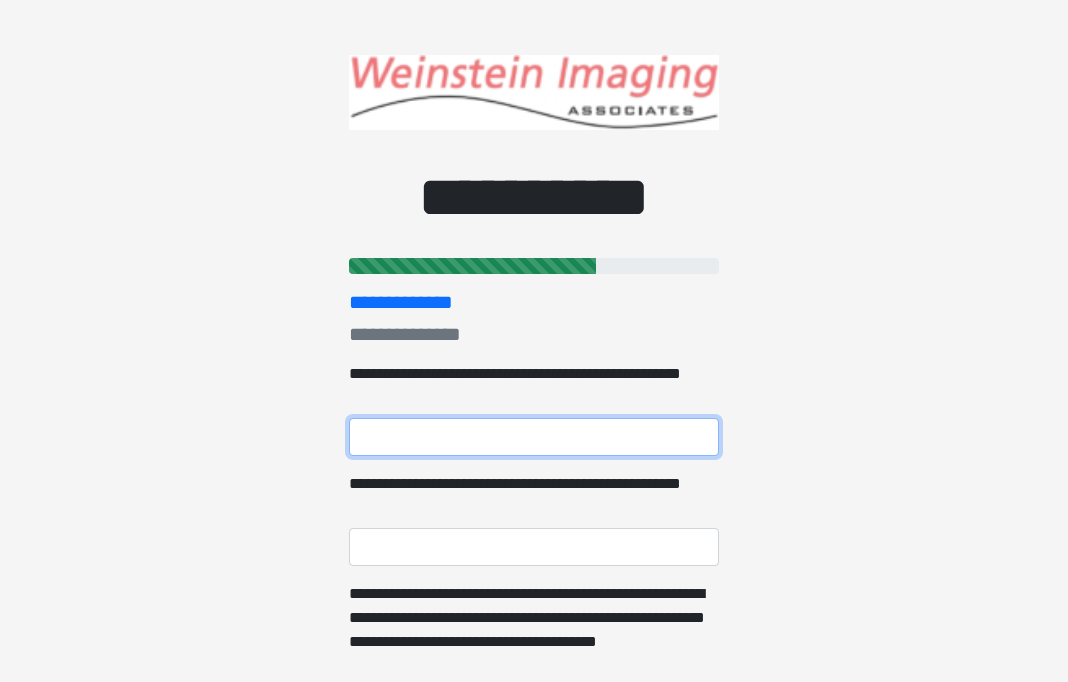click on "**********" at bounding box center (534, 437) 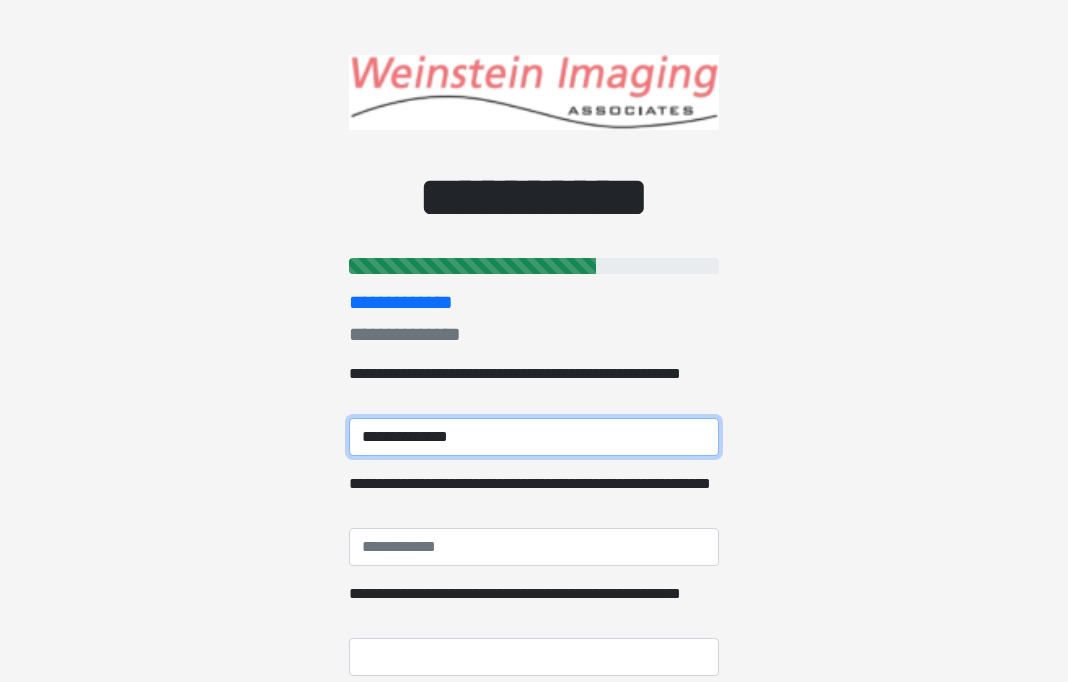 type on "**********" 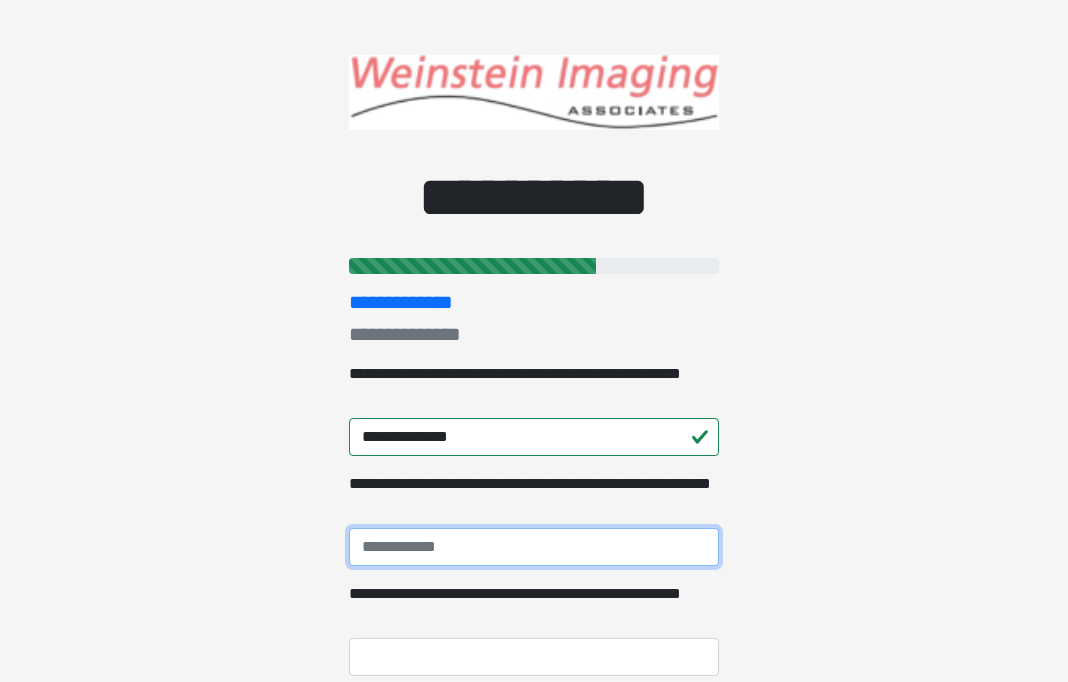 click on "**********" at bounding box center (534, 547) 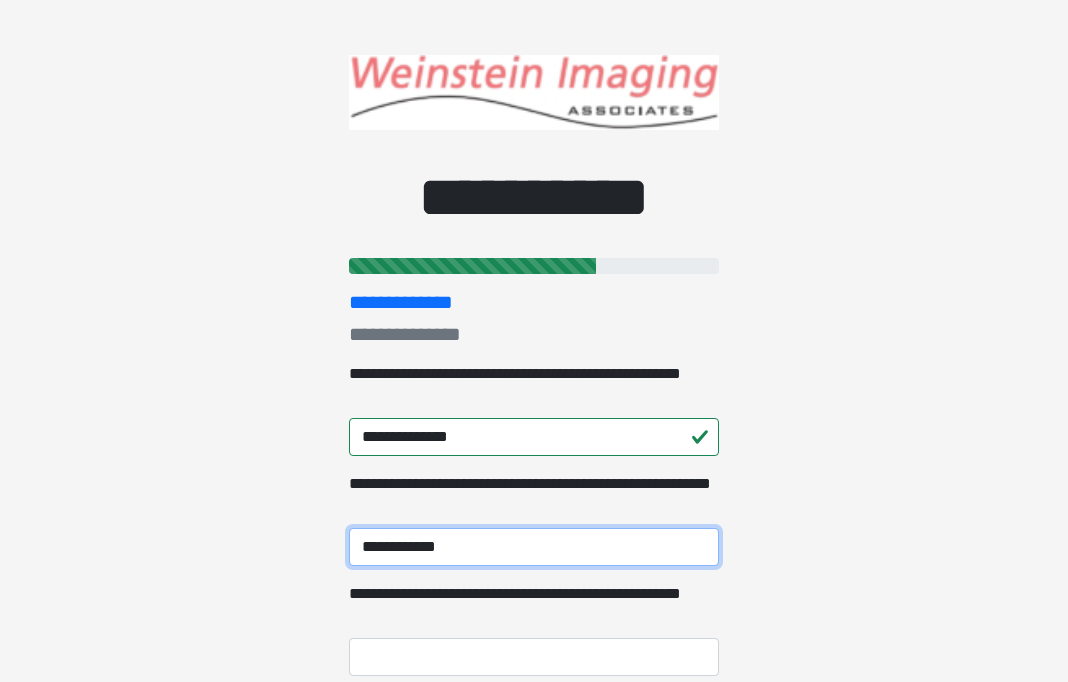 type on "**********" 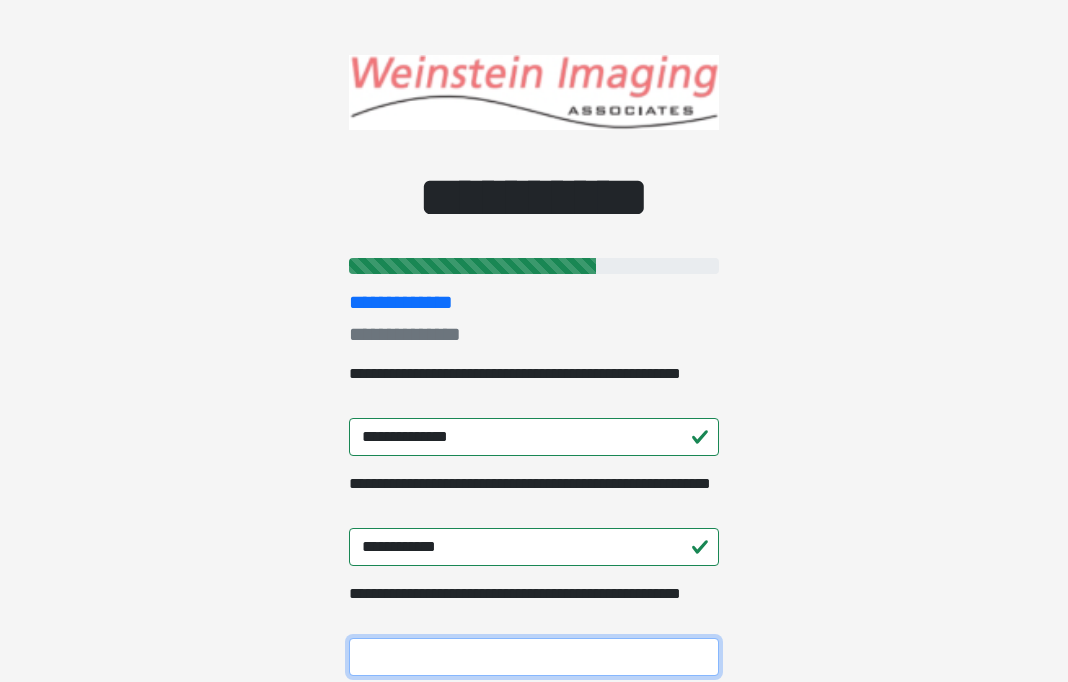 click on "**********" at bounding box center [534, 657] 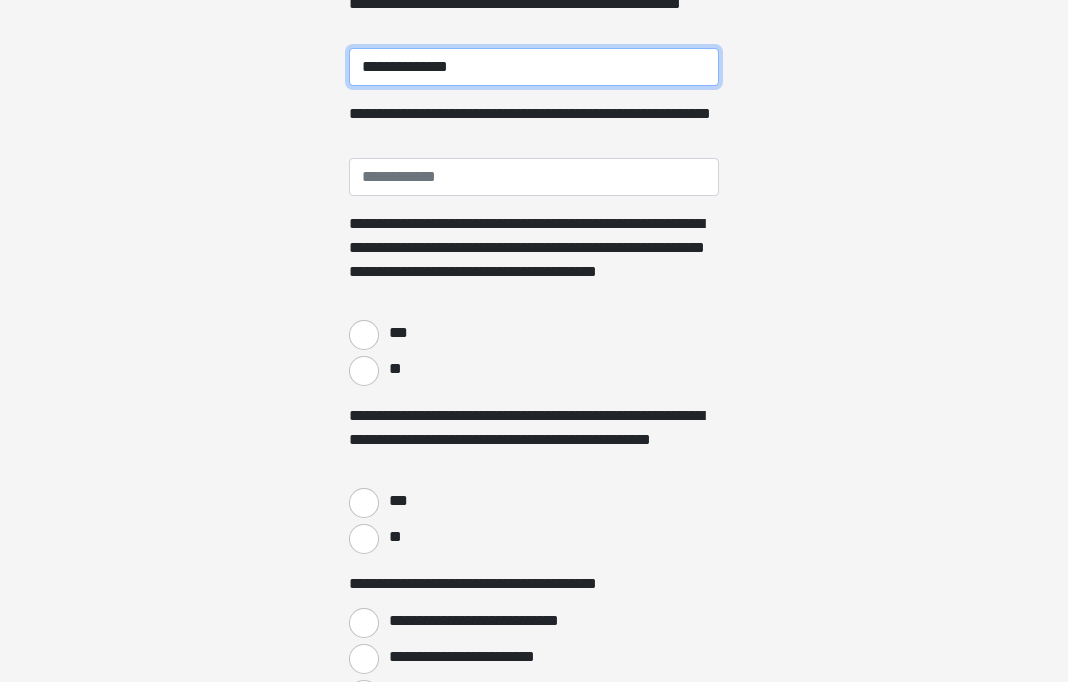 scroll, scrollTop: 649, scrollLeft: 0, axis: vertical 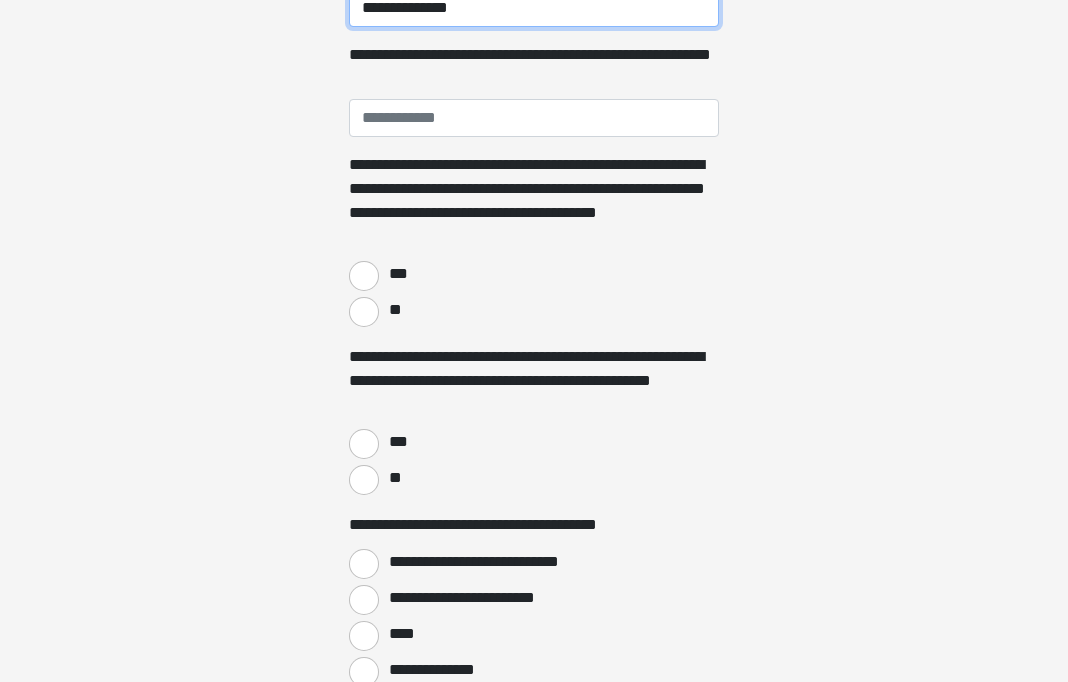type on "**********" 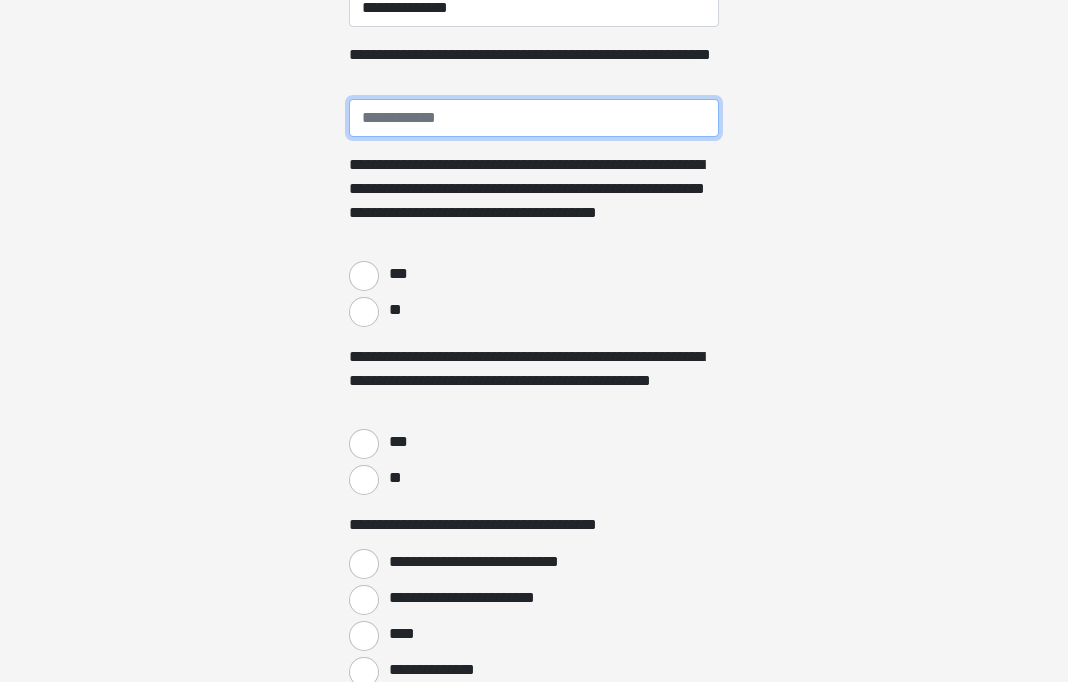click on "**********" at bounding box center [534, 118] 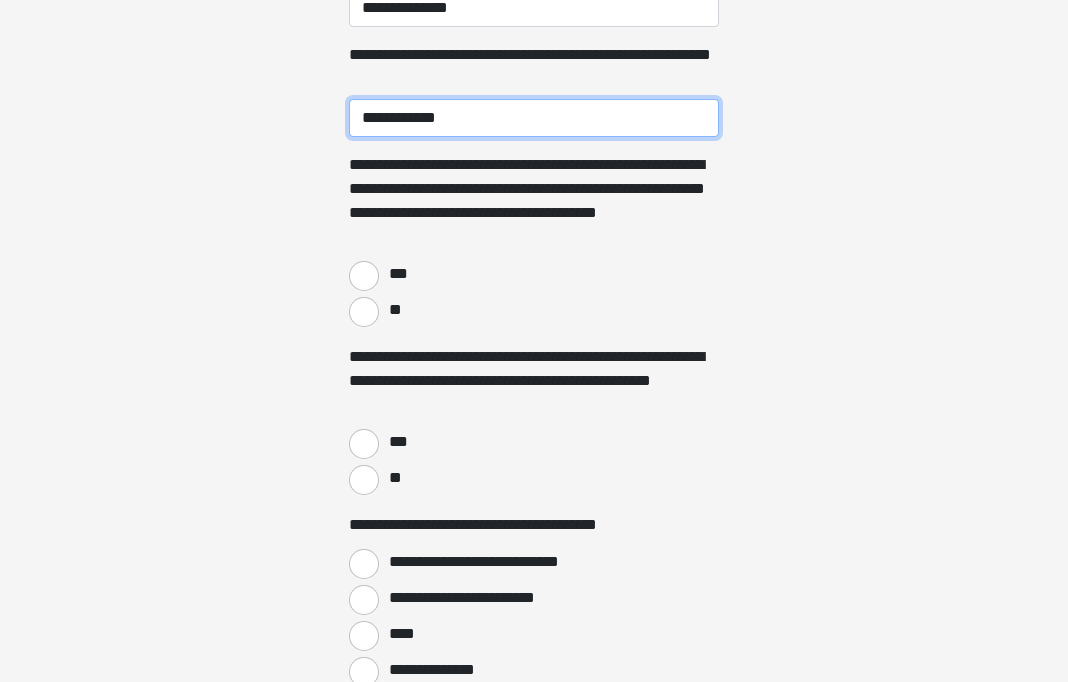 type on "**********" 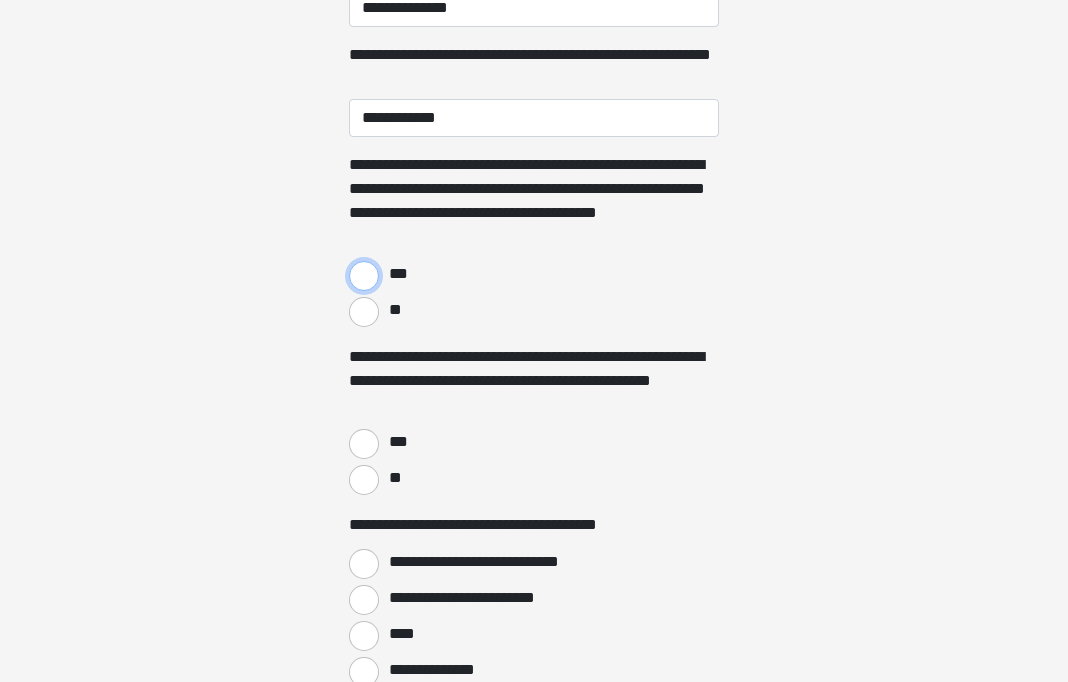 click on "***" at bounding box center (364, 276) 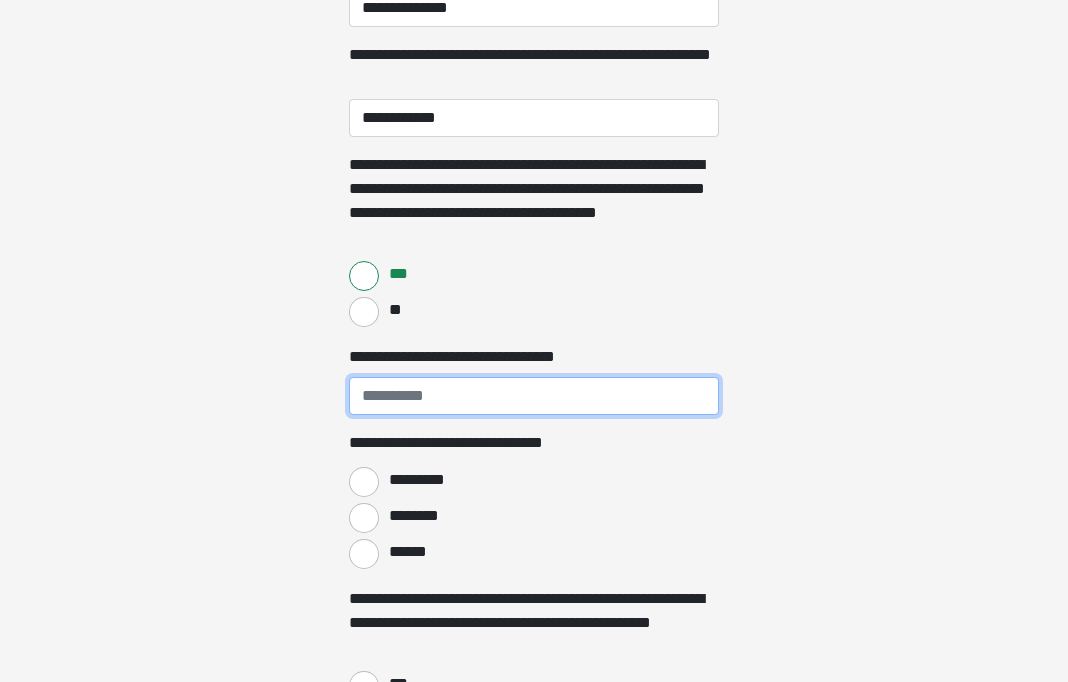 click on "**********" at bounding box center [534, 396] 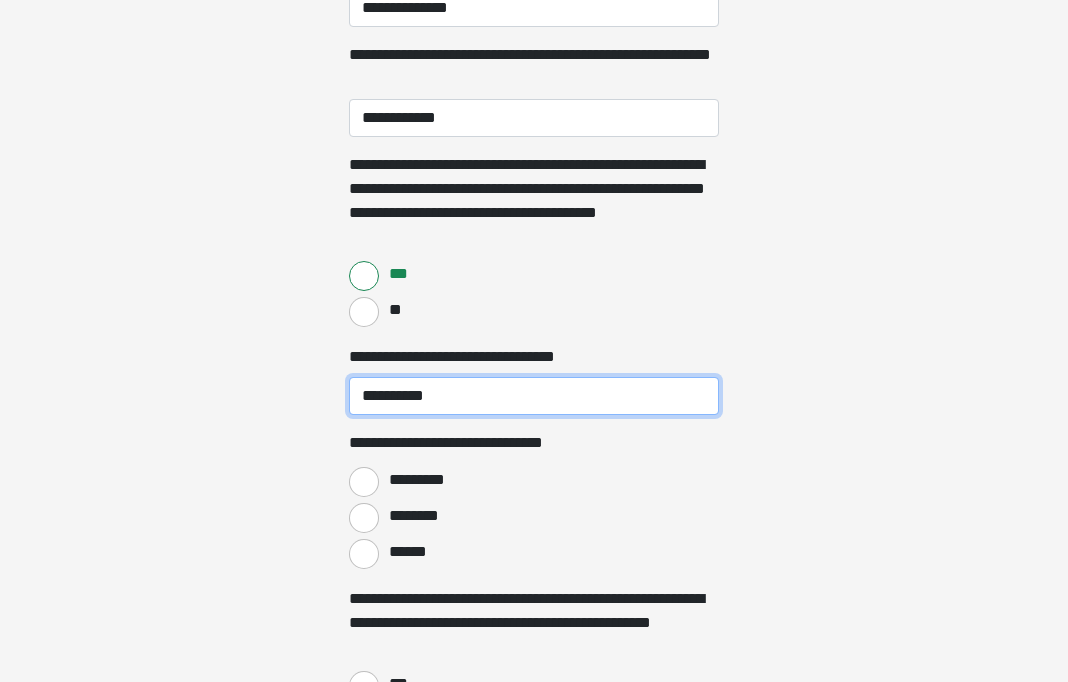 type on "**********" 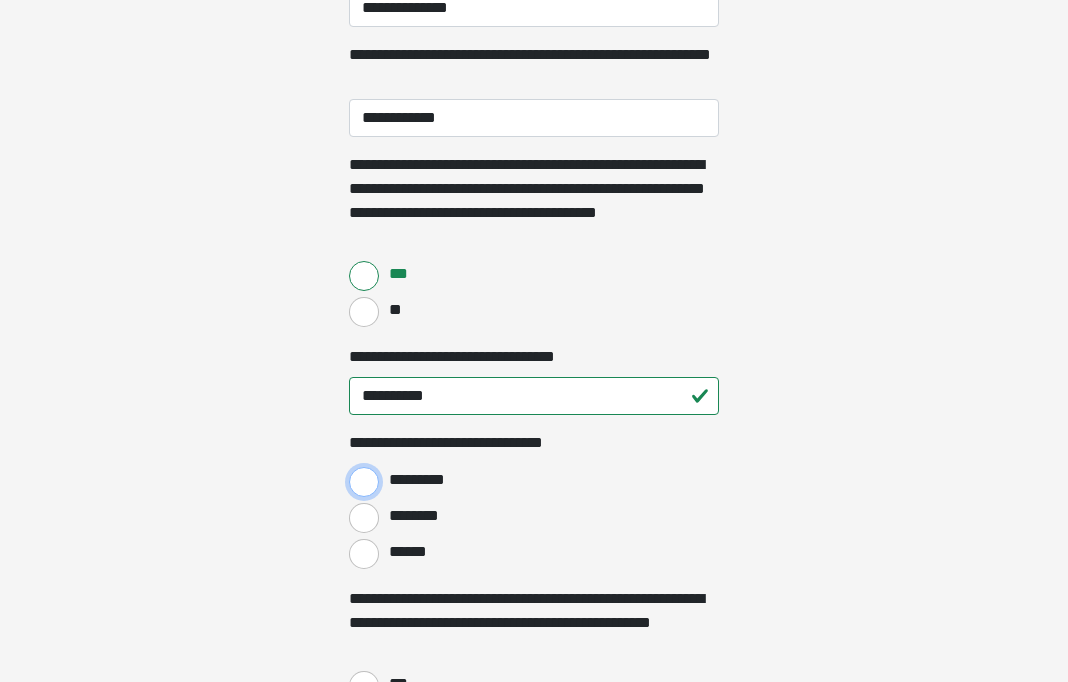 click on "*********" at bounding box center [364, 482] 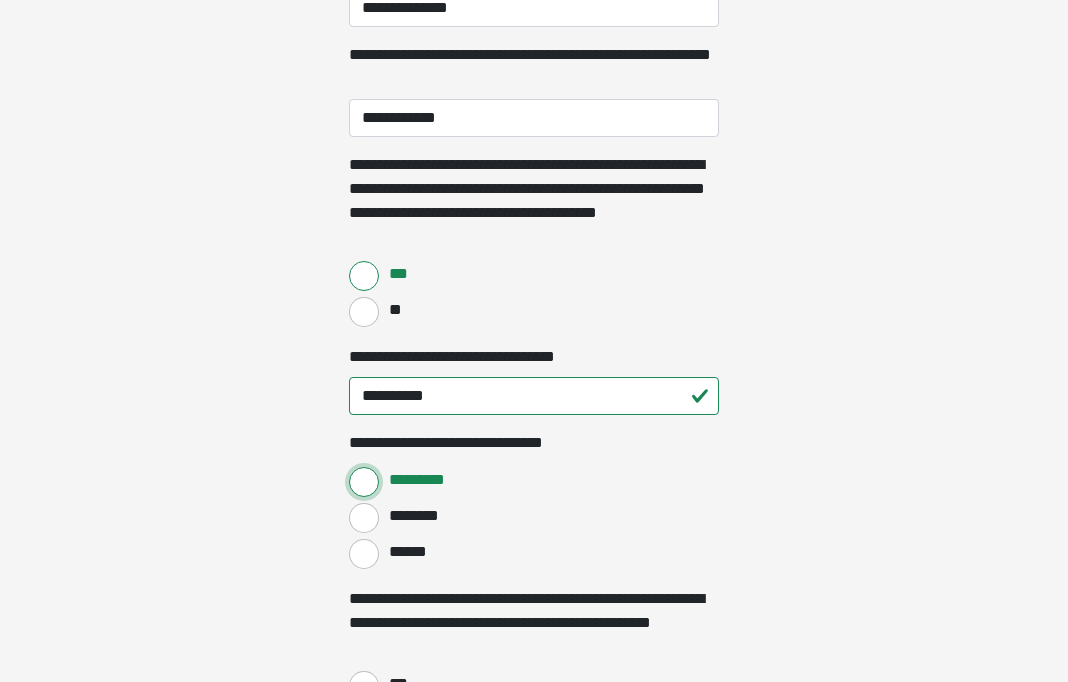 scroll, scrollTop: 1299, scrollLeft: 0, axis: vertical 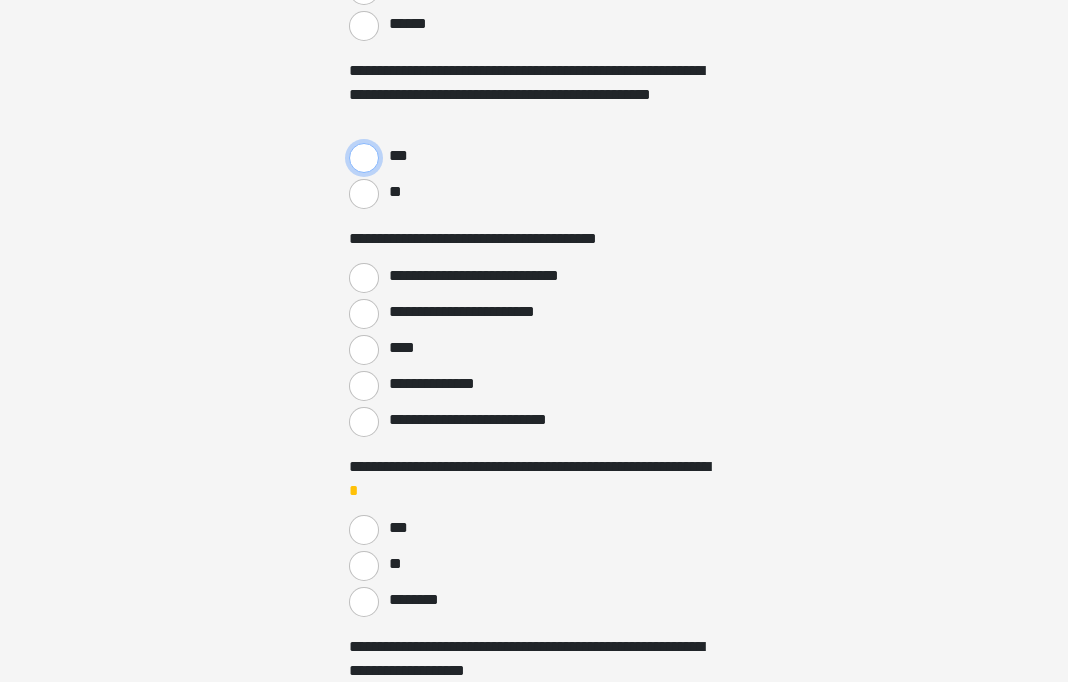 click on "***" at bounding box center [364, 158] 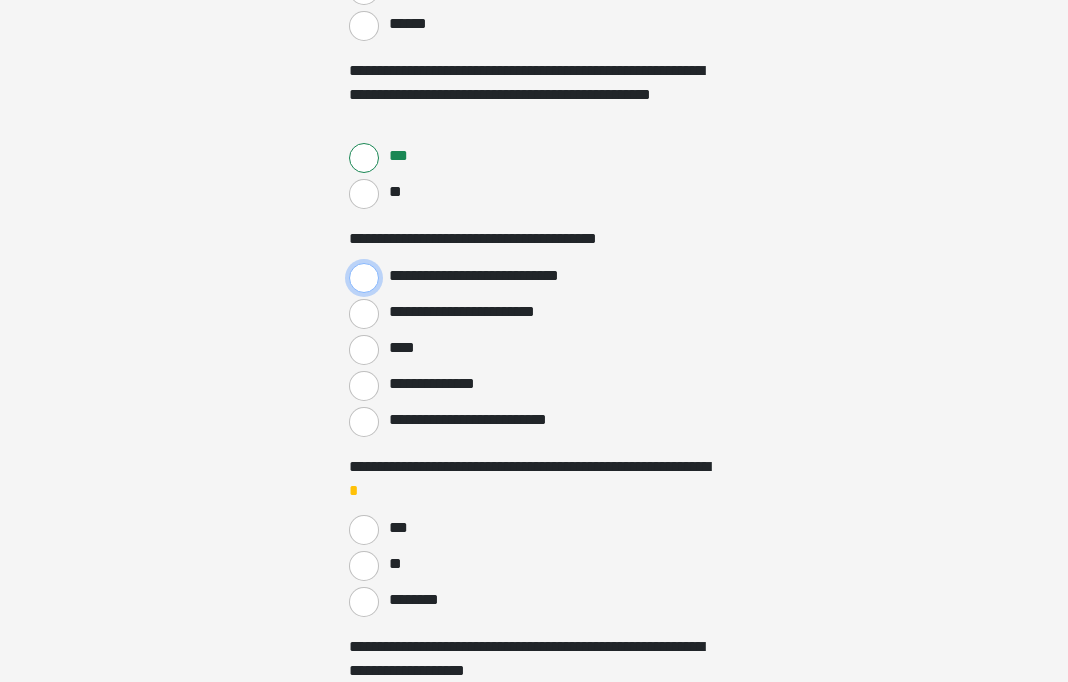 click on "**********" at bounding box center [364, 278] 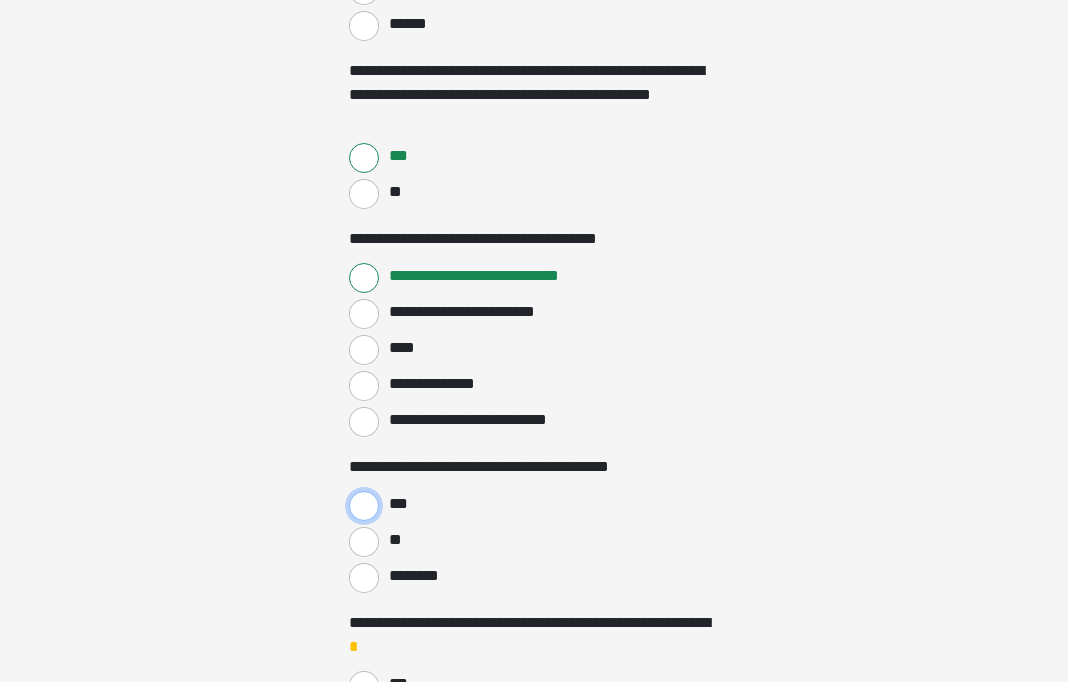 click on "***" at bounding box center [364, 506] 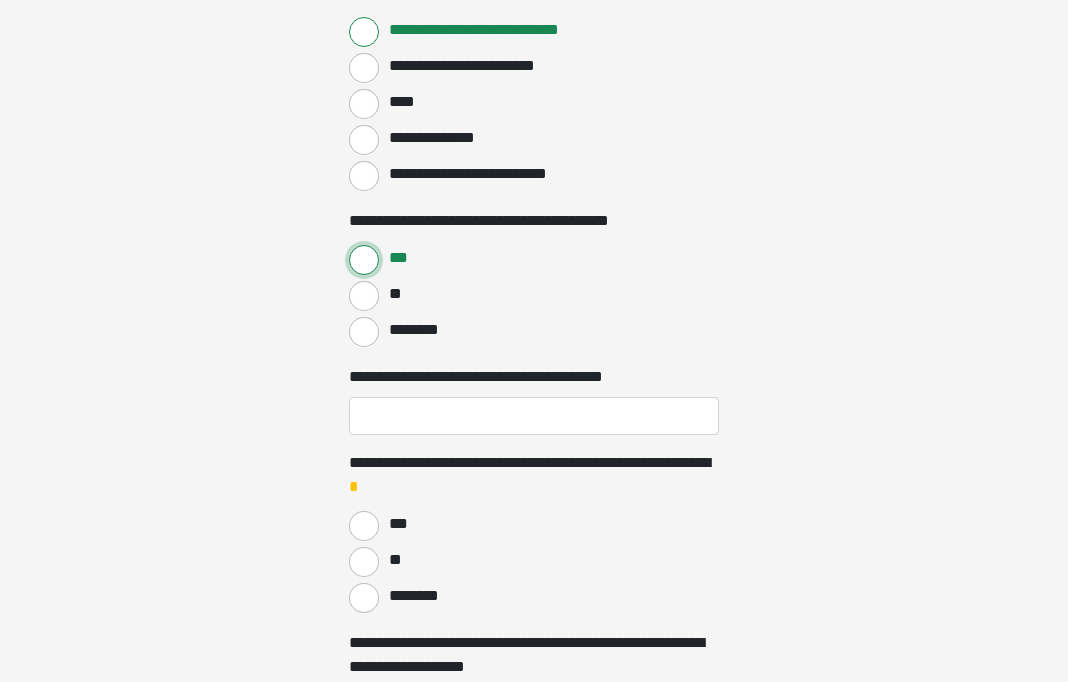 scroll, scrollTop: 1427, scrollLeft: 0, axis: vertical 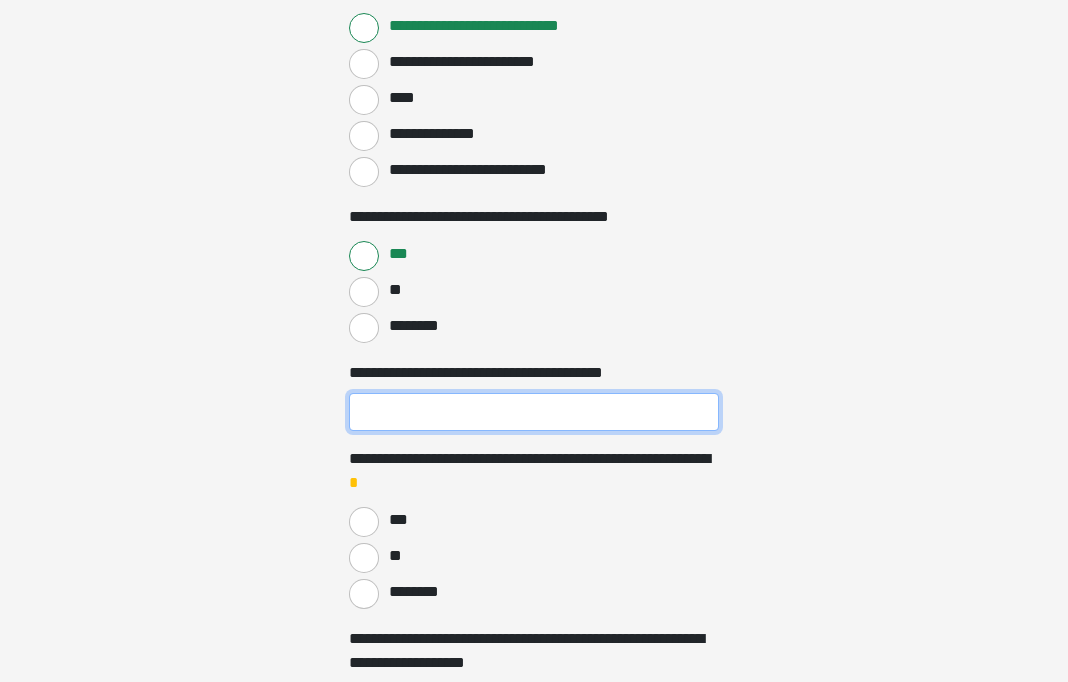 click on "**********" at bounding box center [534, 412] 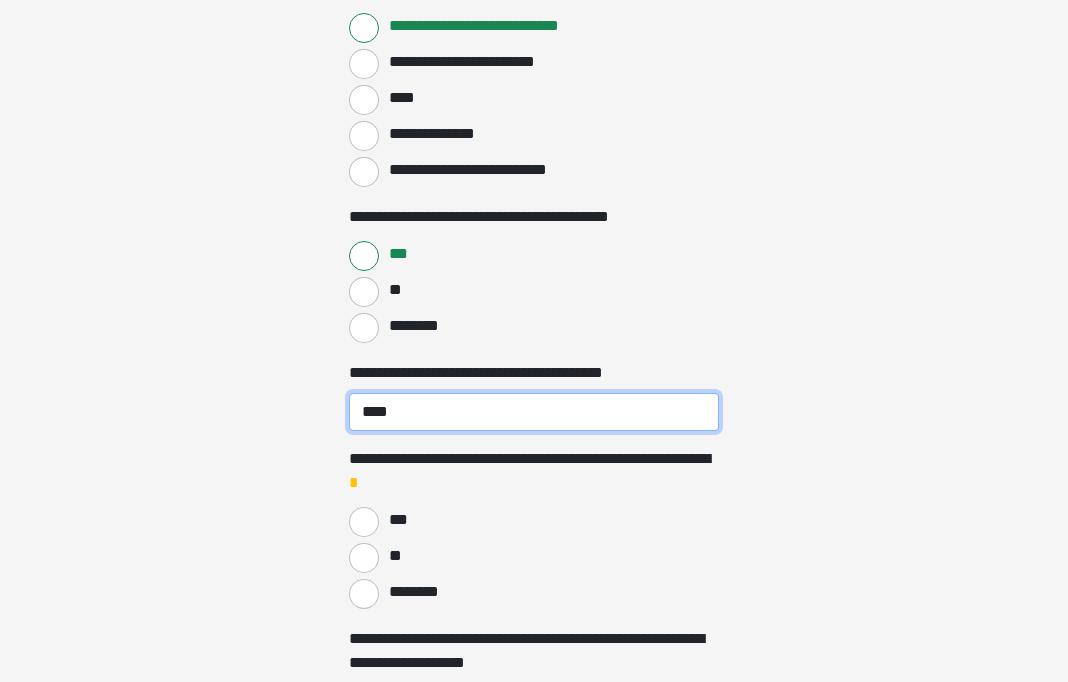 type on "****" 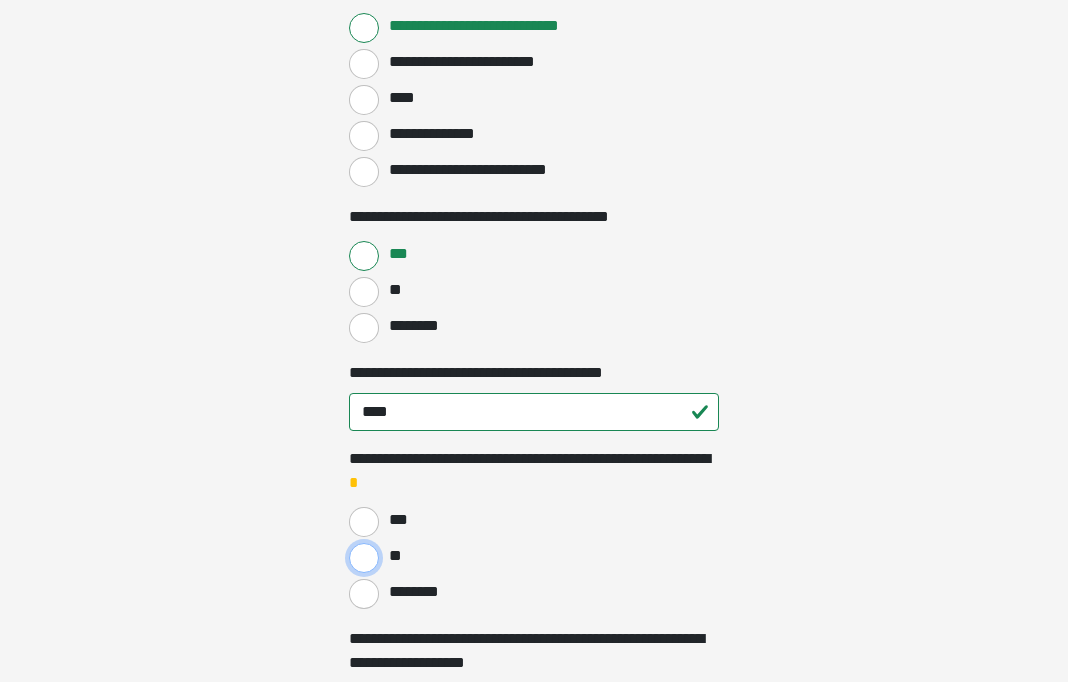 click on "**" at bounding box center [364, 558] 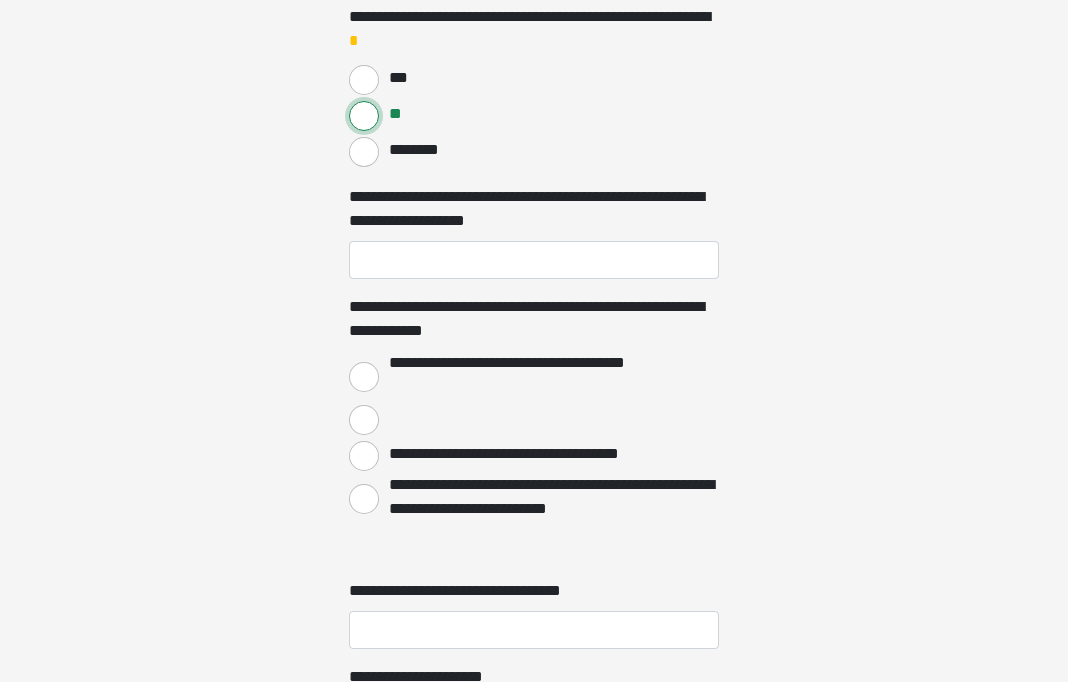 scroll, scrollTop: 1887, scrollLeft: 0, axis: vertical 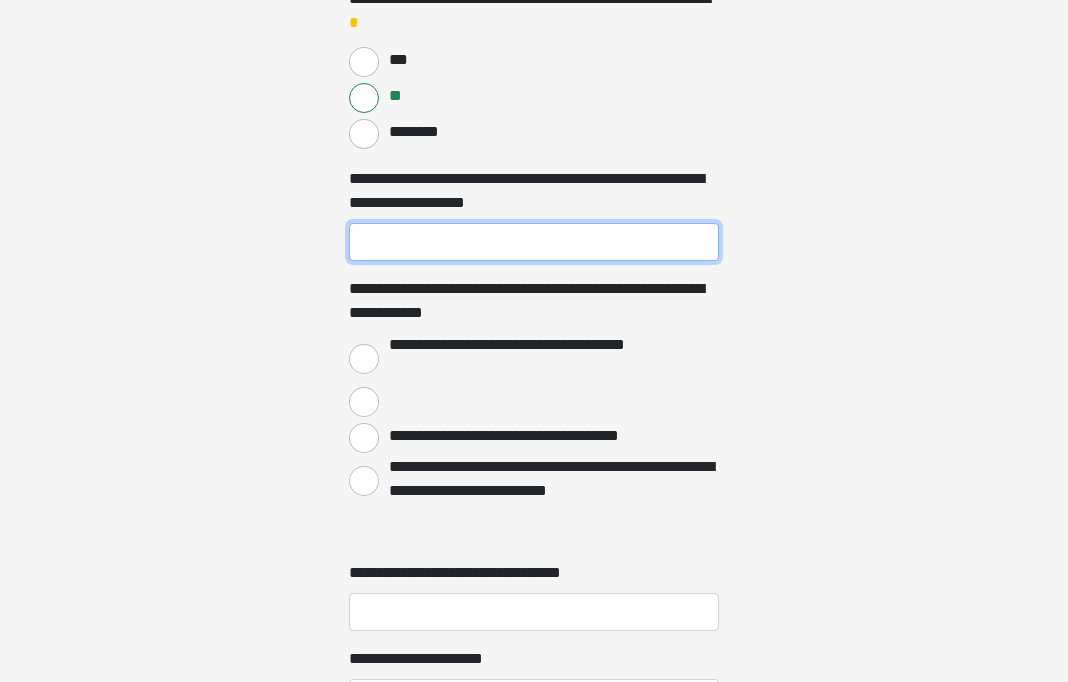 click on "**********" at bounding box center (534, 242) 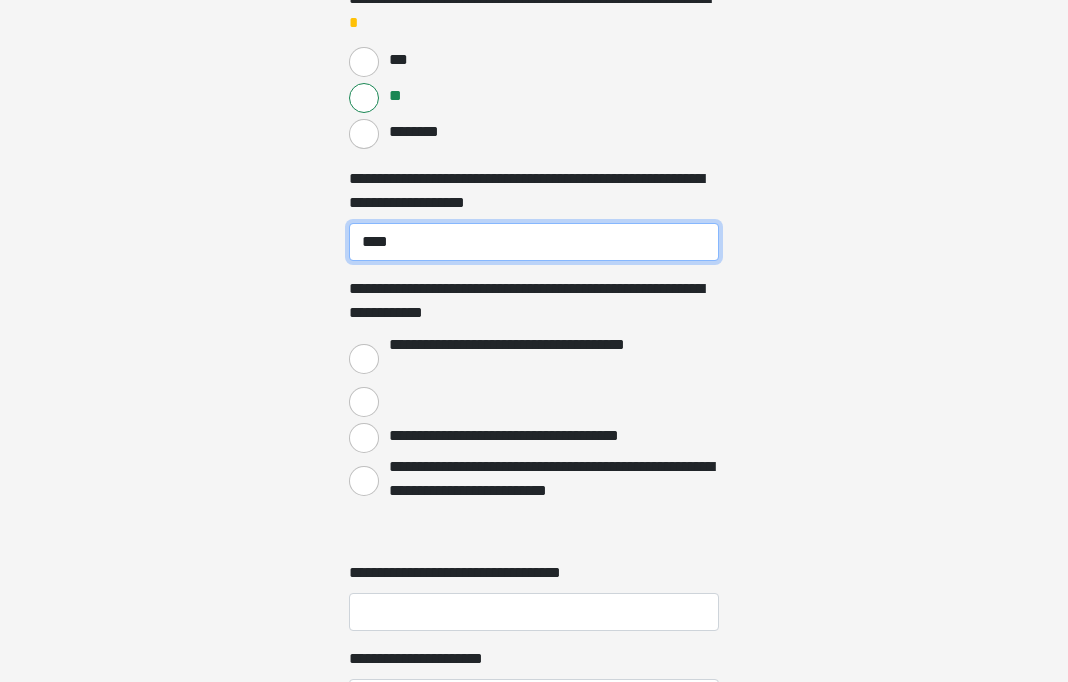 type on "****" 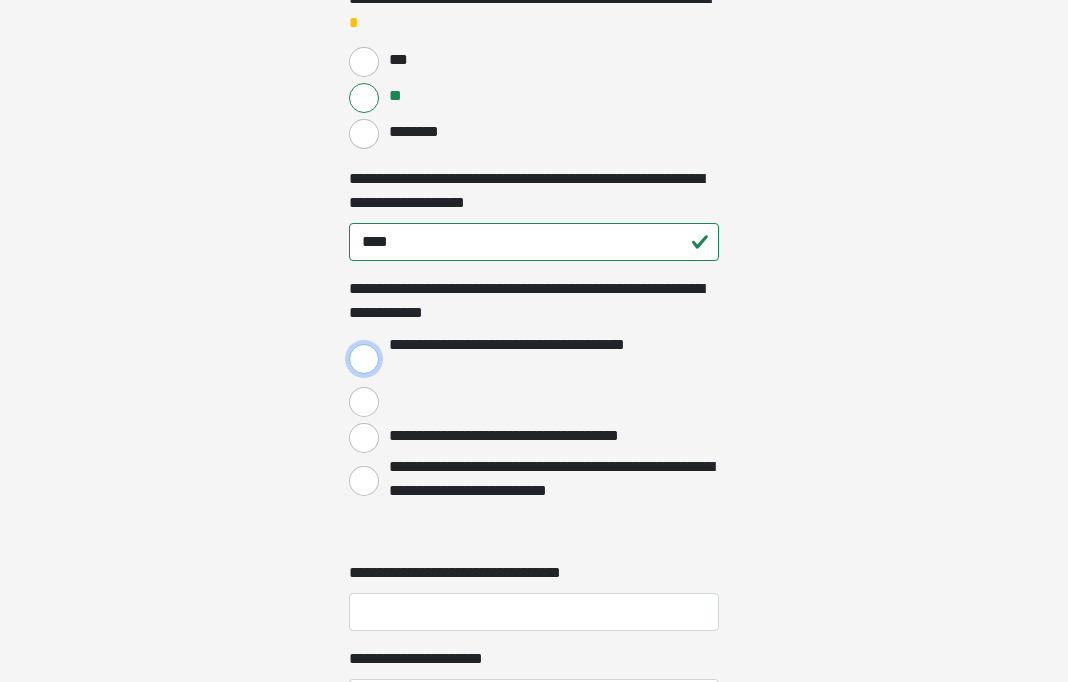 click on "**********" at bounding box center [364, 359] 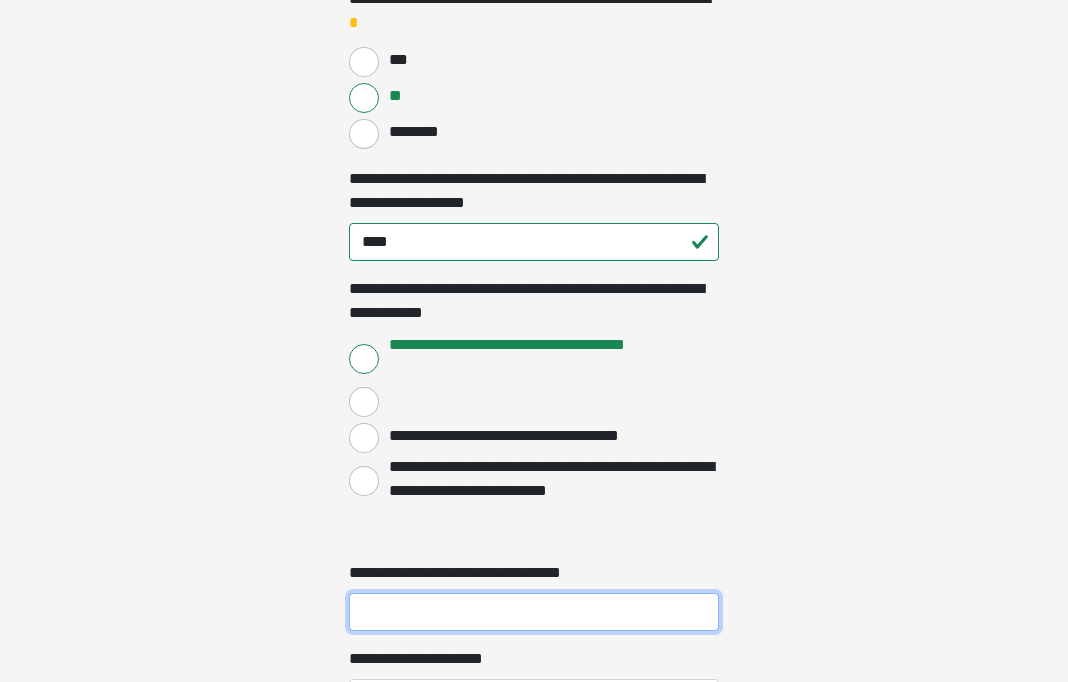 click on "**********" at bounding box center [534, 612] 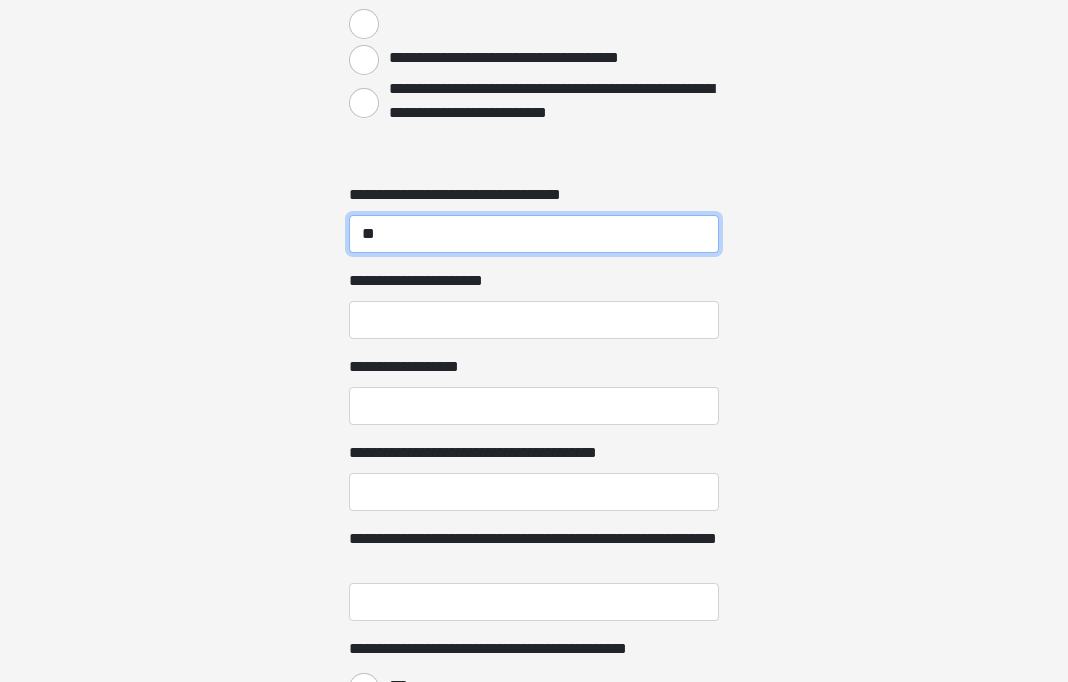 scroll, scrollTop: 2270, scrollLeft: 0, axis: vertical 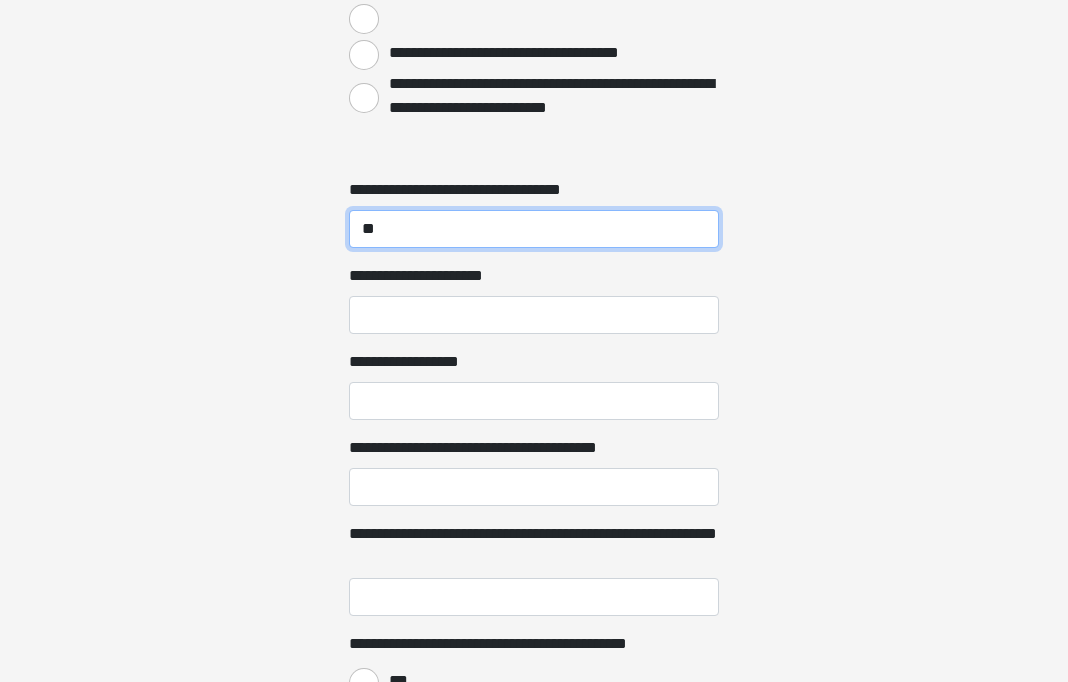 type on "**" 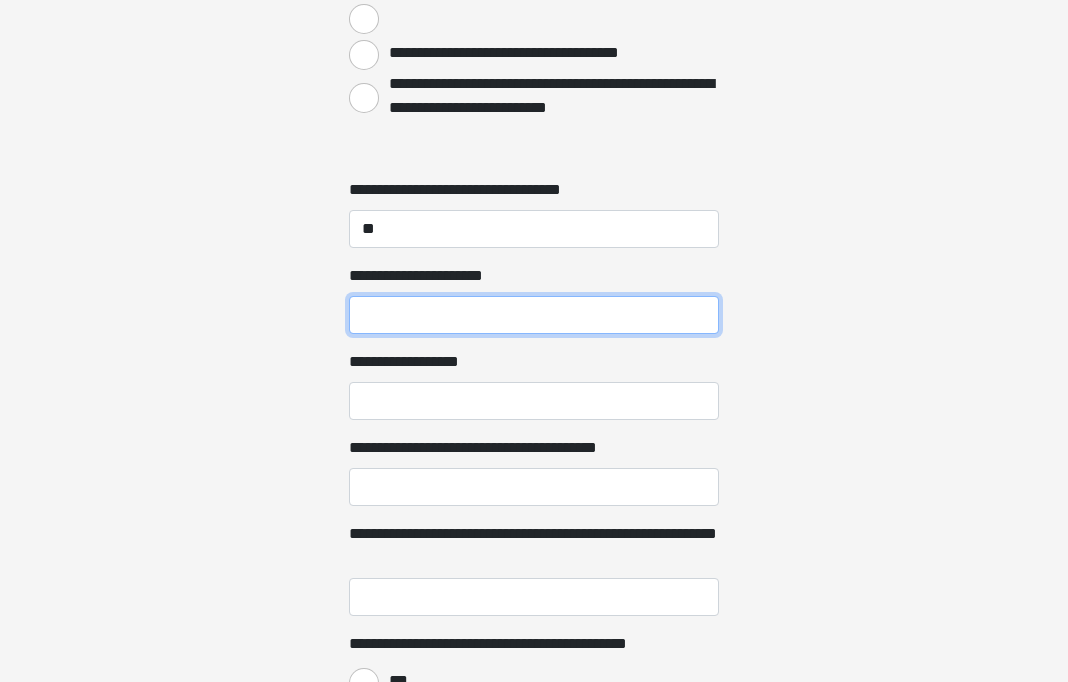 click on "**********" at bounding box center (534, 315) 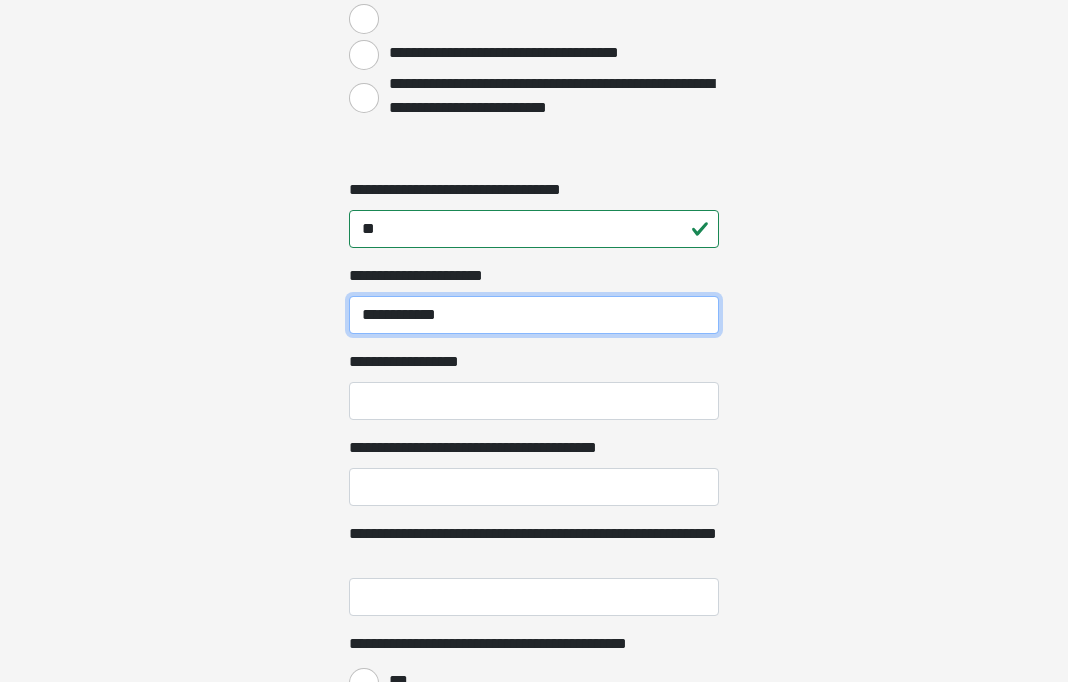 type on "**********" 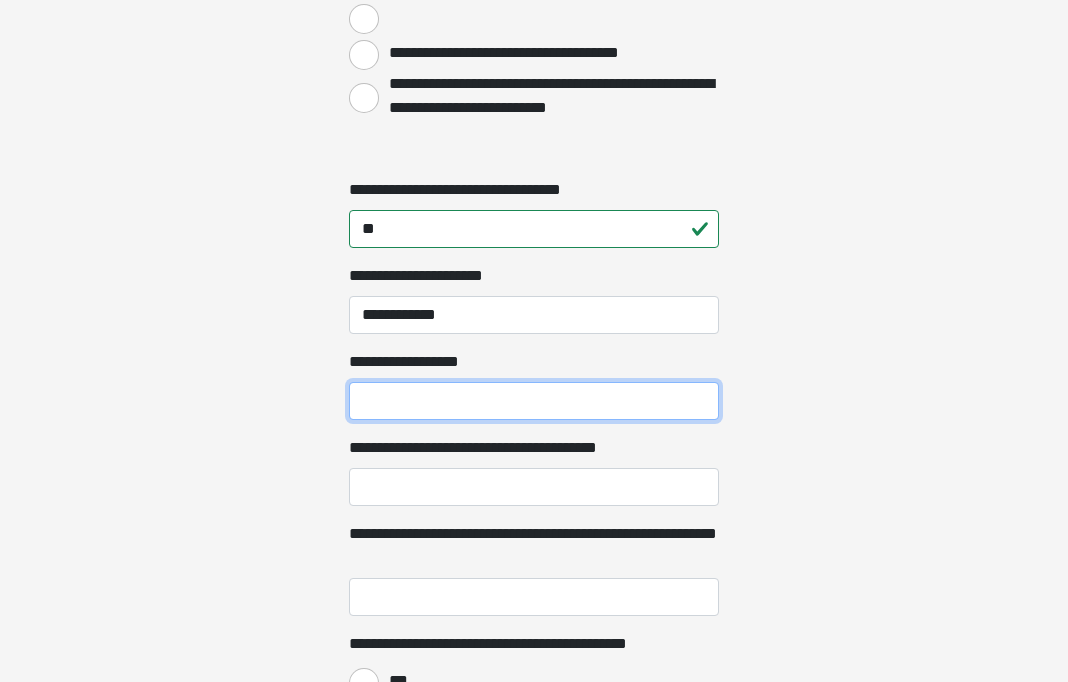 click on "**********" at bounding box center [534, 401] 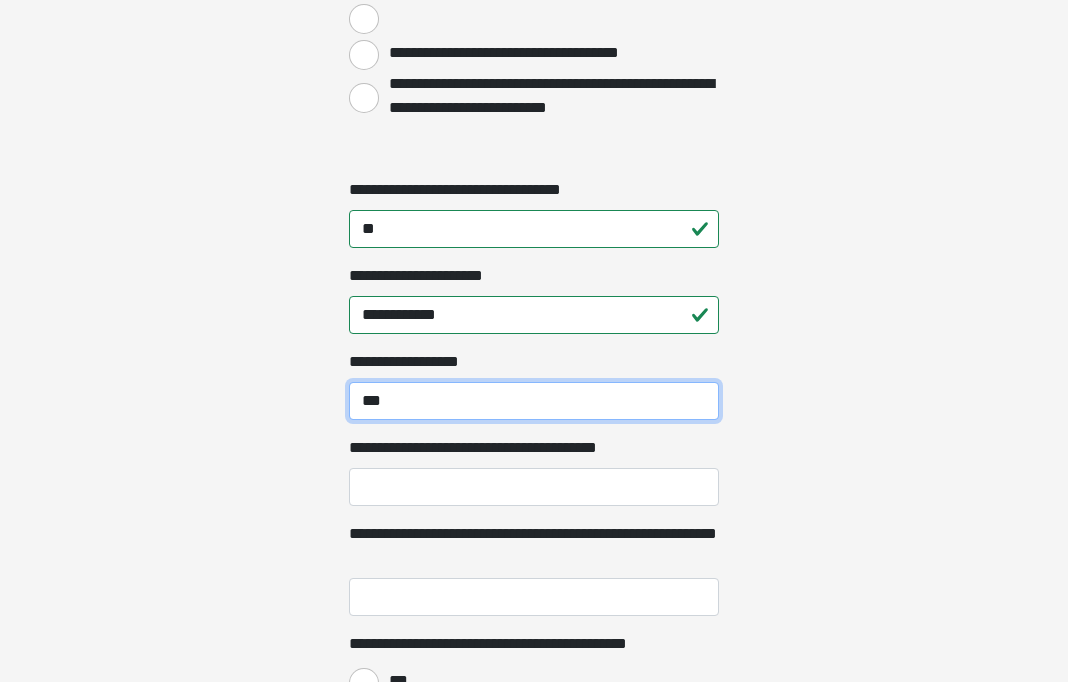 type on "***" 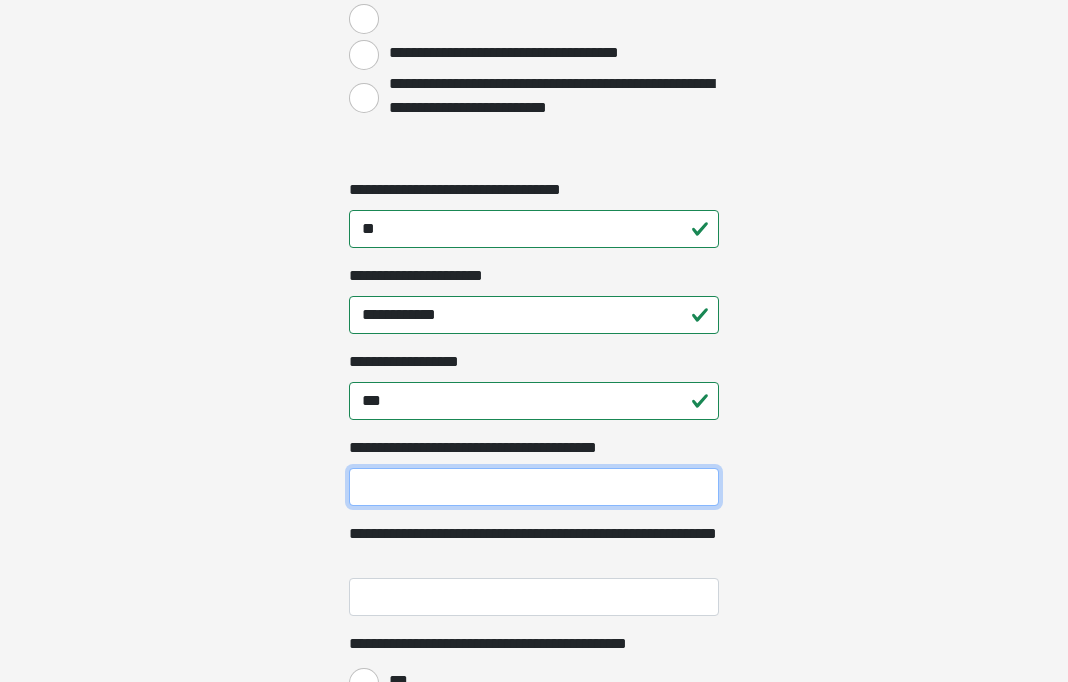 click on "**********" at bounding box center (534, 487) 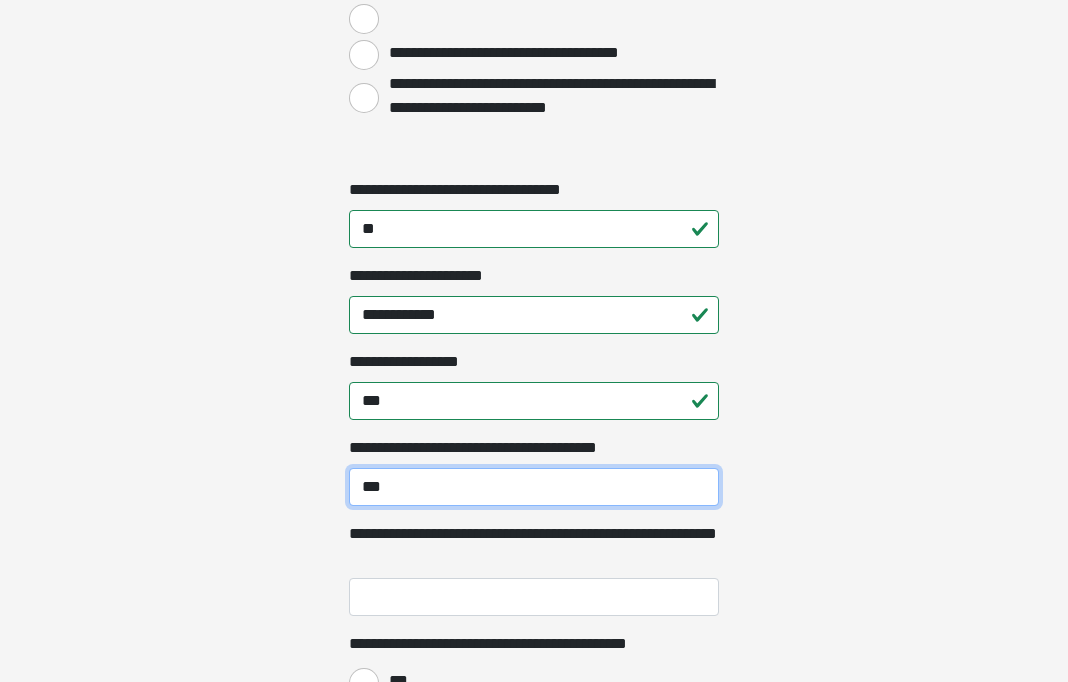type on "***" 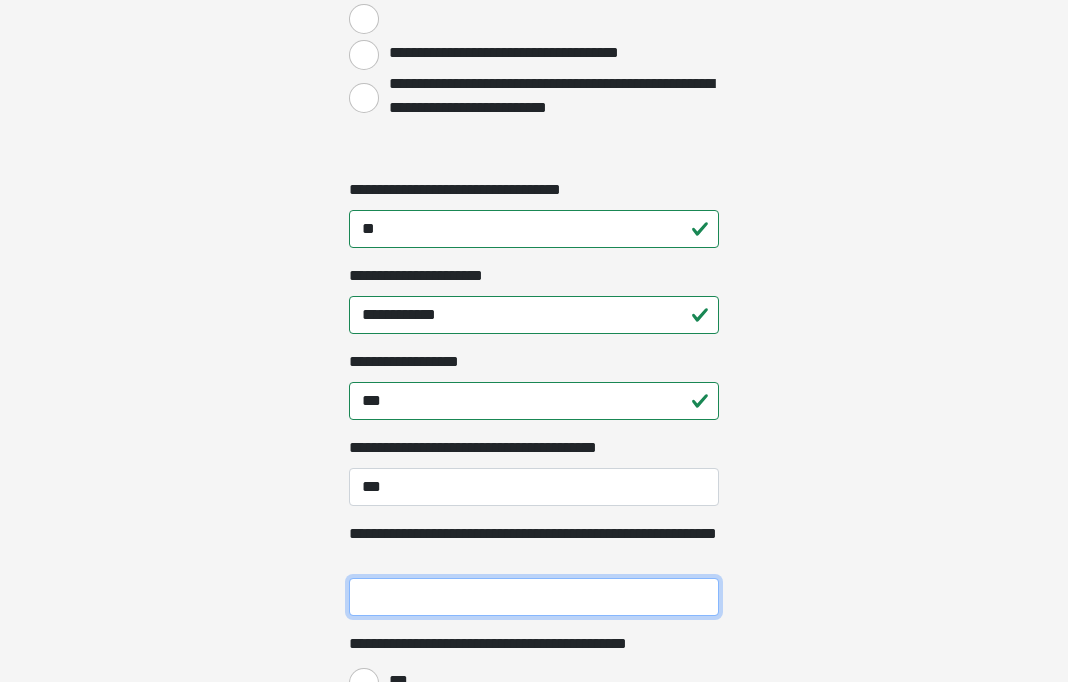 click on "**********" at bounding box center [534, 597] 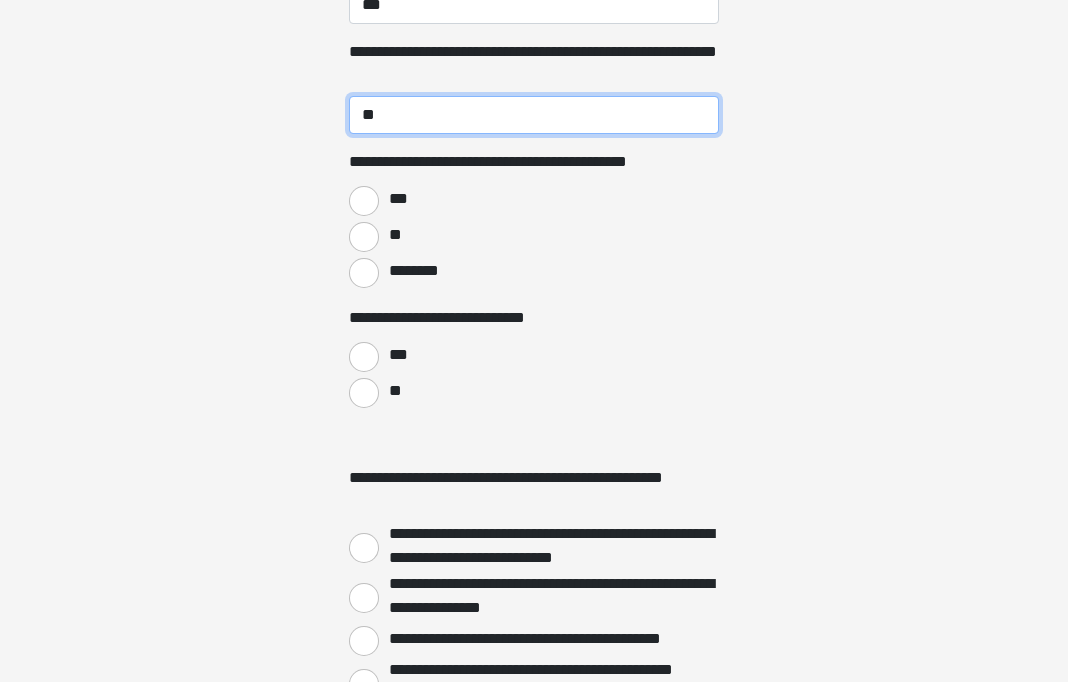 scroll, scrollTop: 2765, scrollLeft: 0, axis: vertical 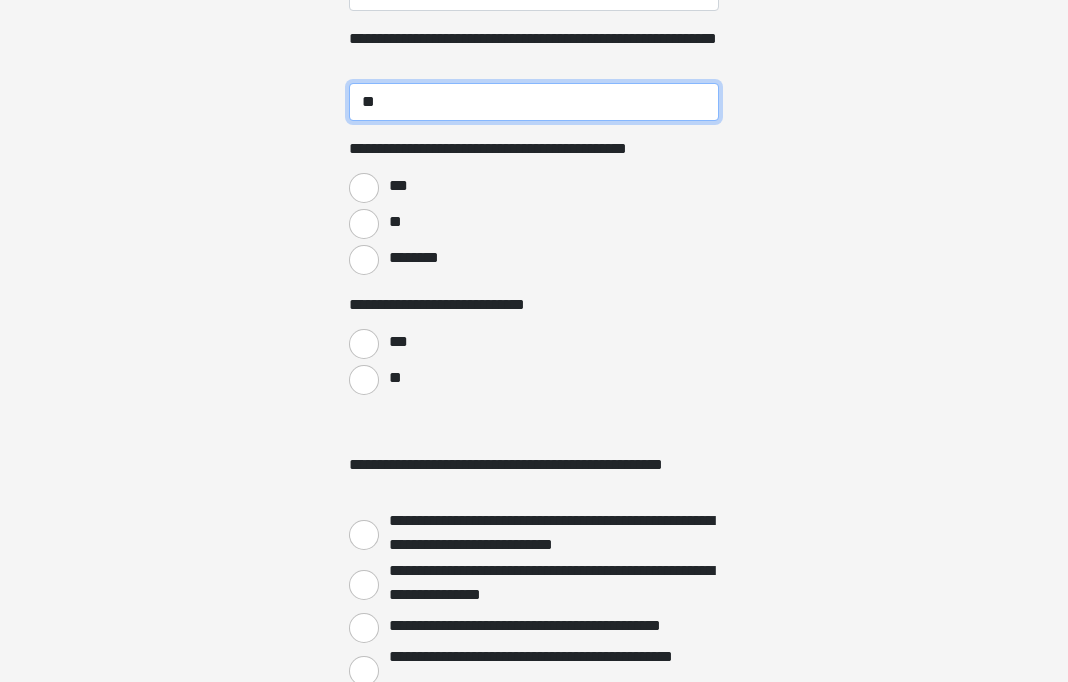 type on "**" 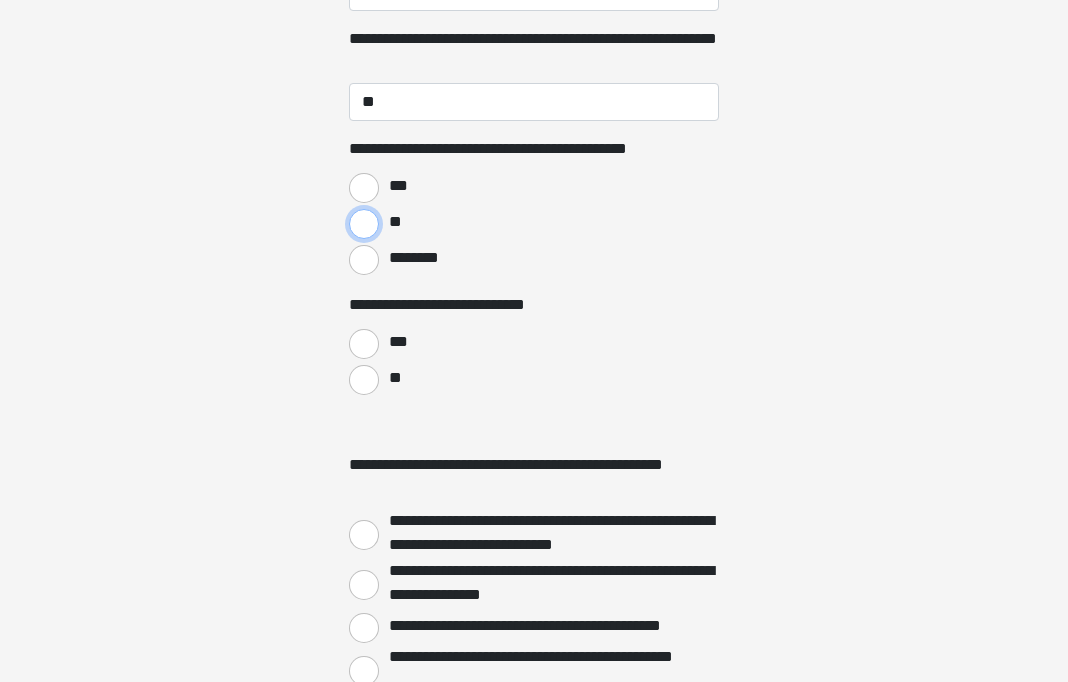 click on "**" at bounding box center (364, 224) 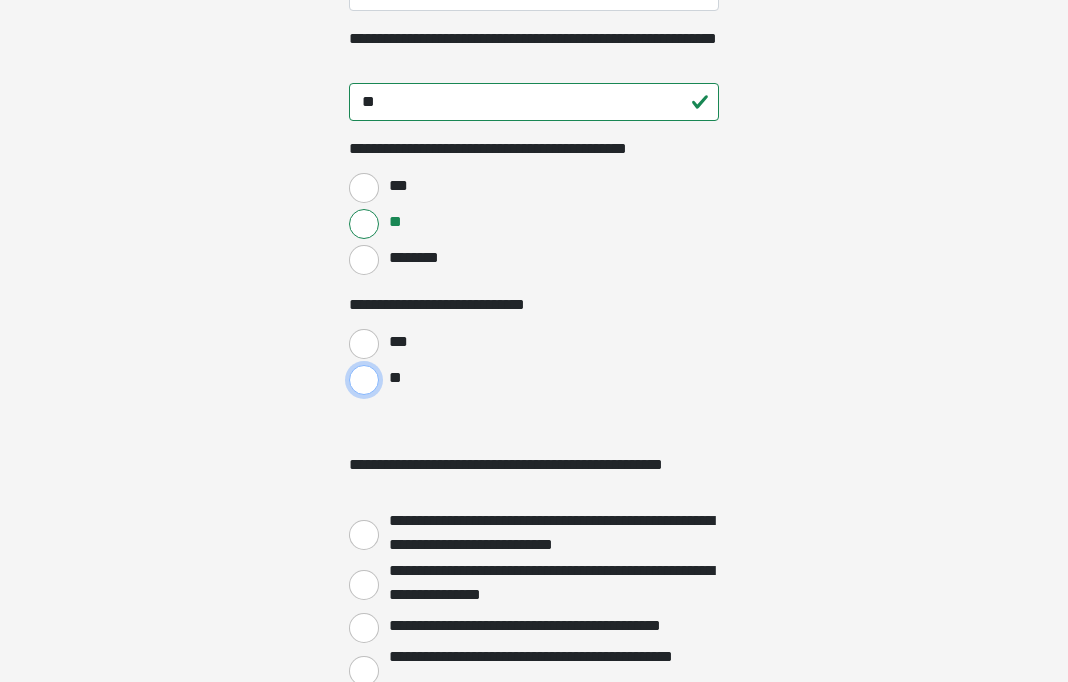 click on "**" at bounding box center (364, 380) 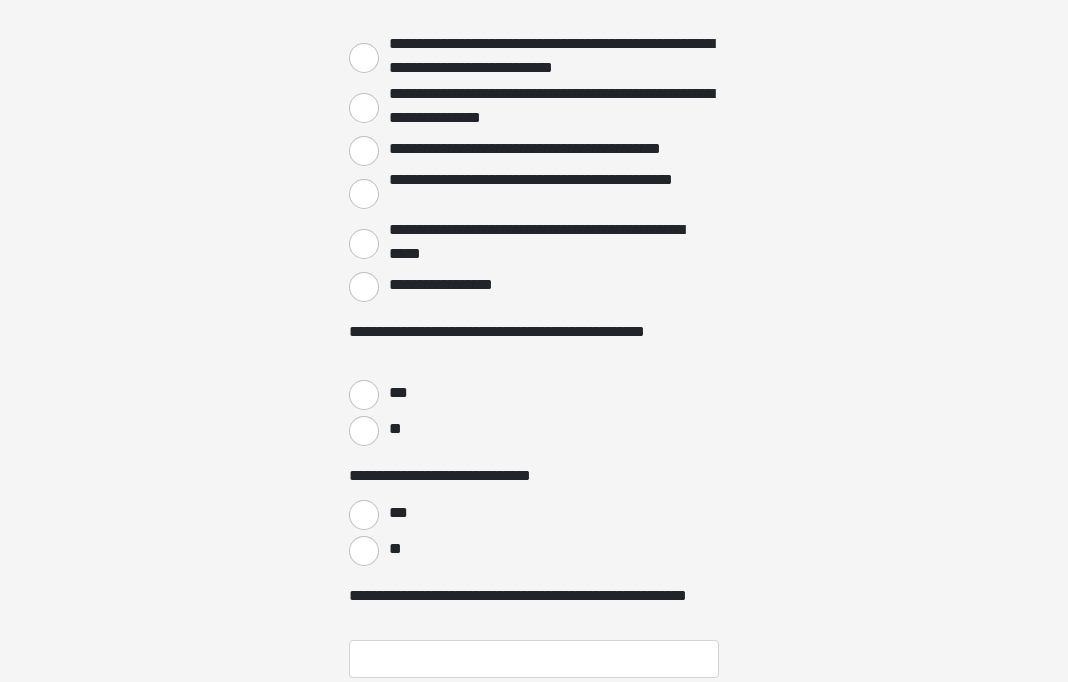 scroll, scrollTop: 3211, scrollLeft: 0, axis: vertical 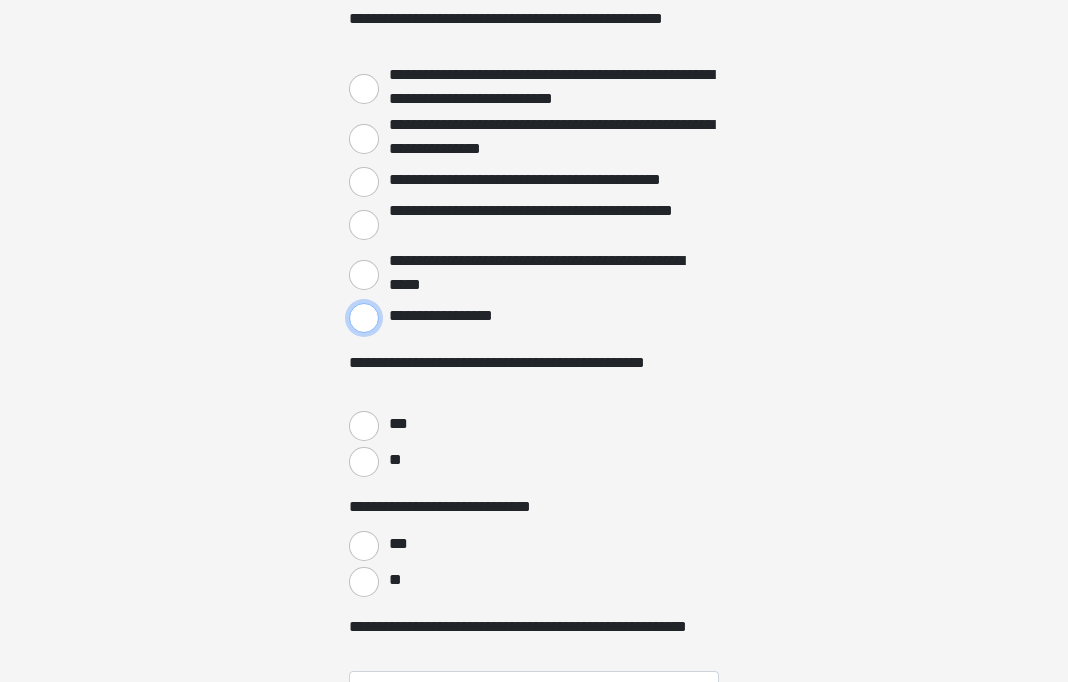 click on "**********" at bounding box center (364, 318) 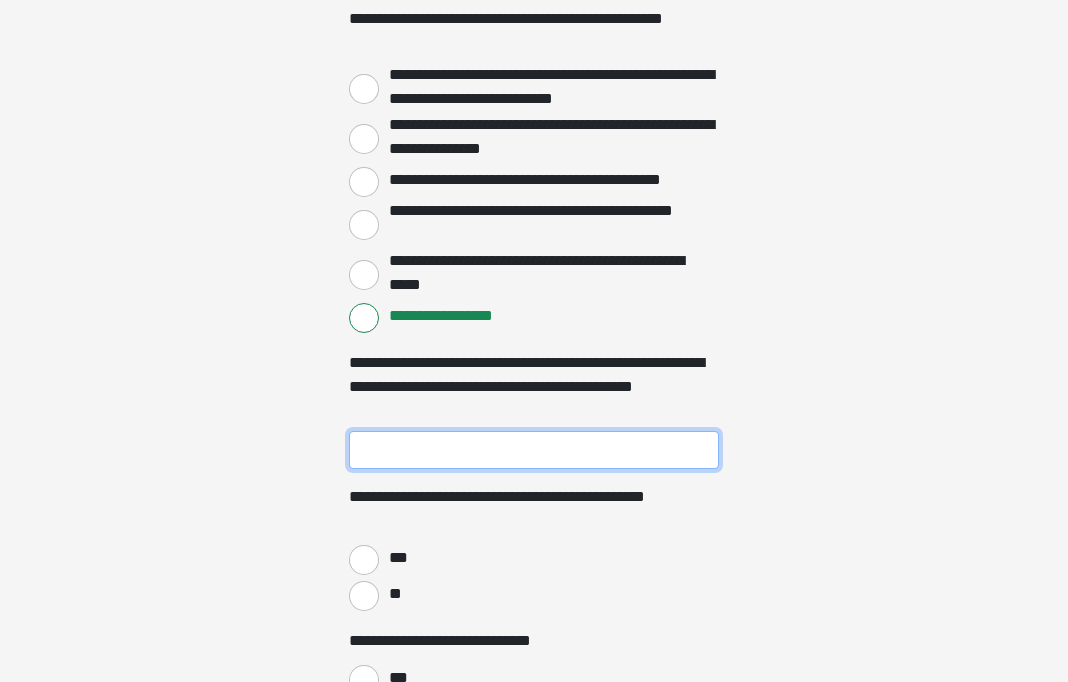 click on "**********" at bounding box center [534, 450] 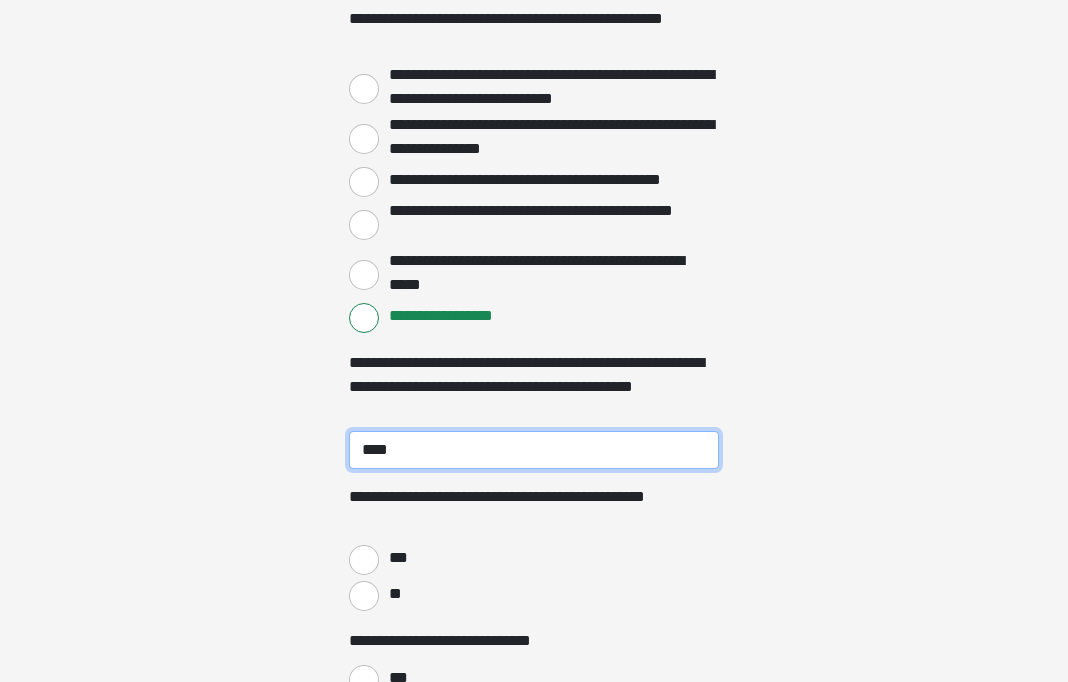 type on "****" 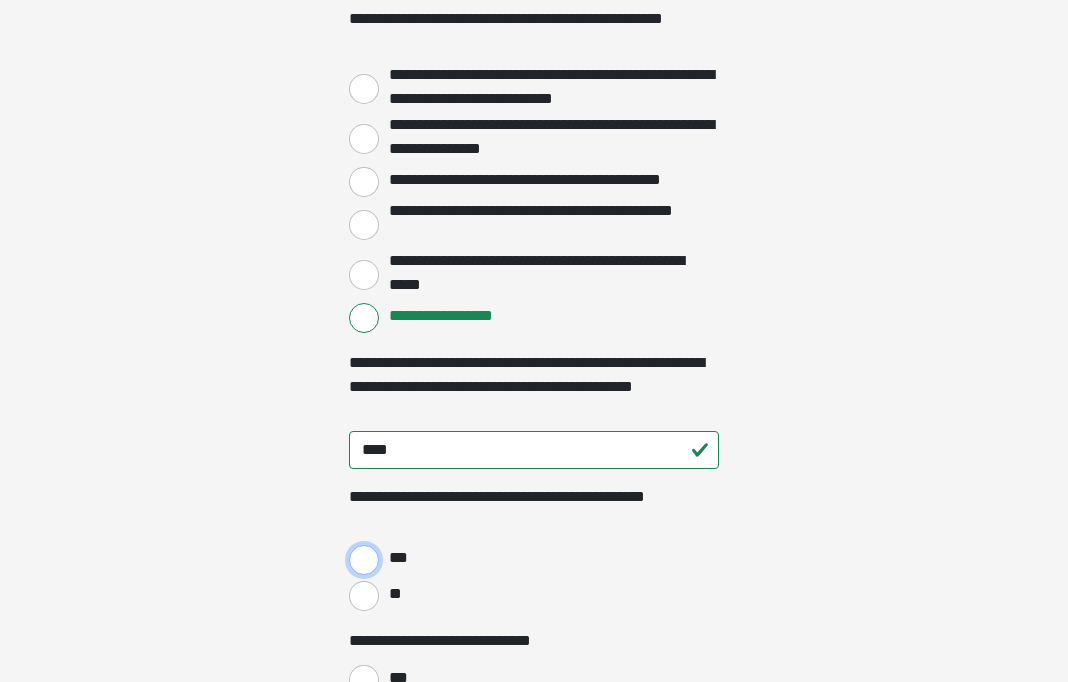 click on "***" at bounding box center [364, 560] 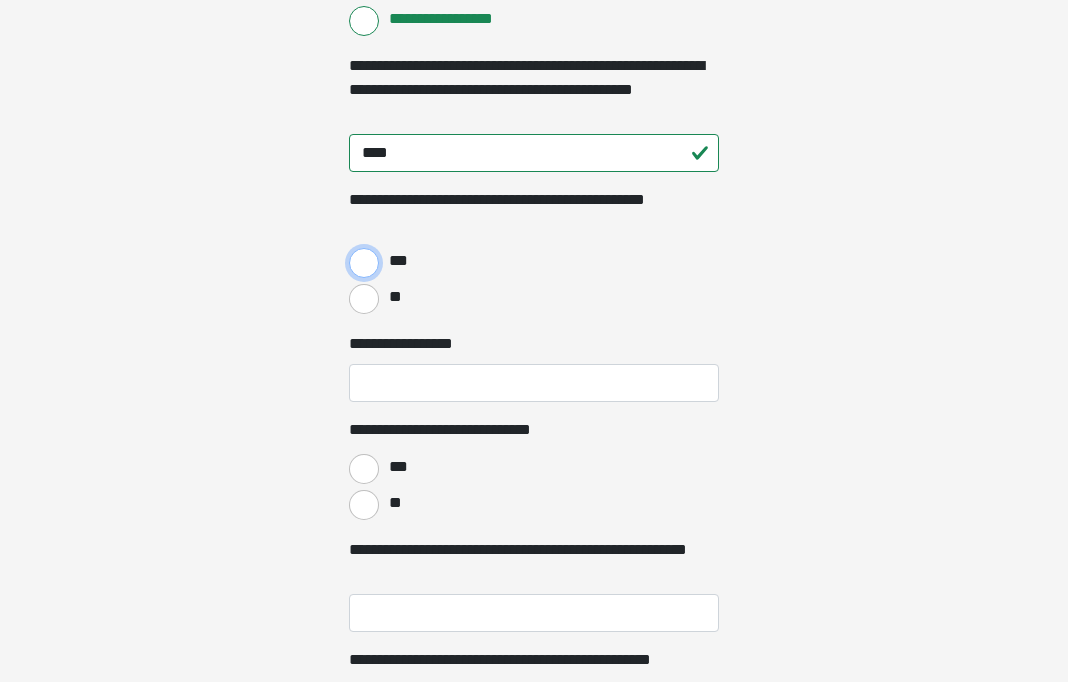 scroll, scrollTop: 3564, scrollLeft: 0, axis: vertical 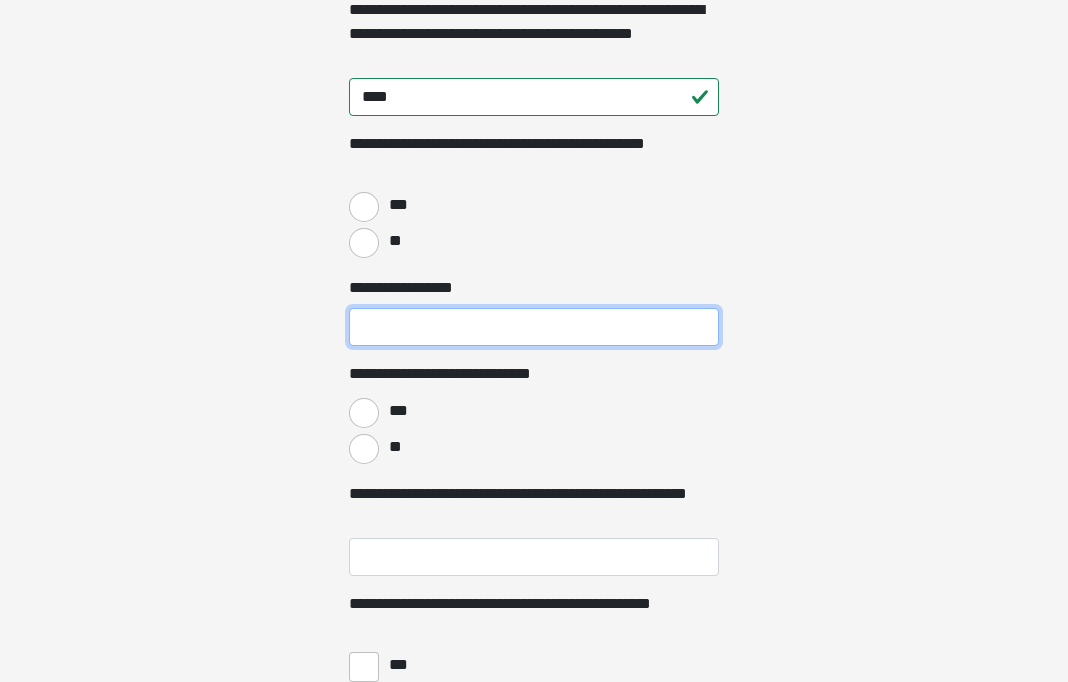 click on "**********" at bounding box center [534, 327] 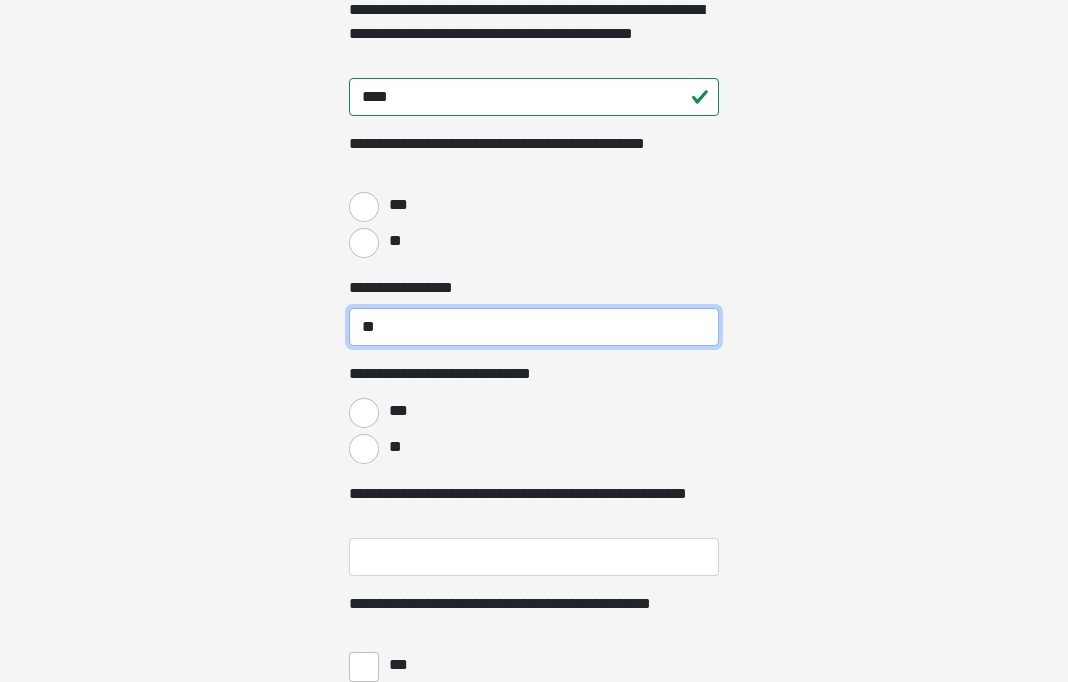 type on "**" 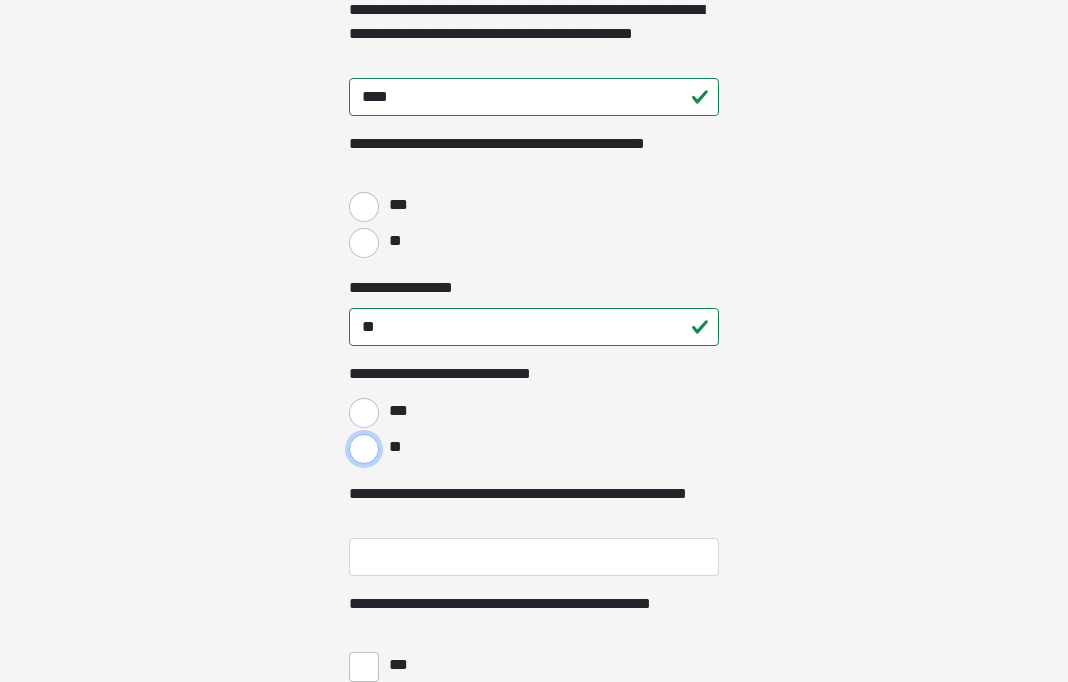 click on "**" at bounding box center [364, 449] 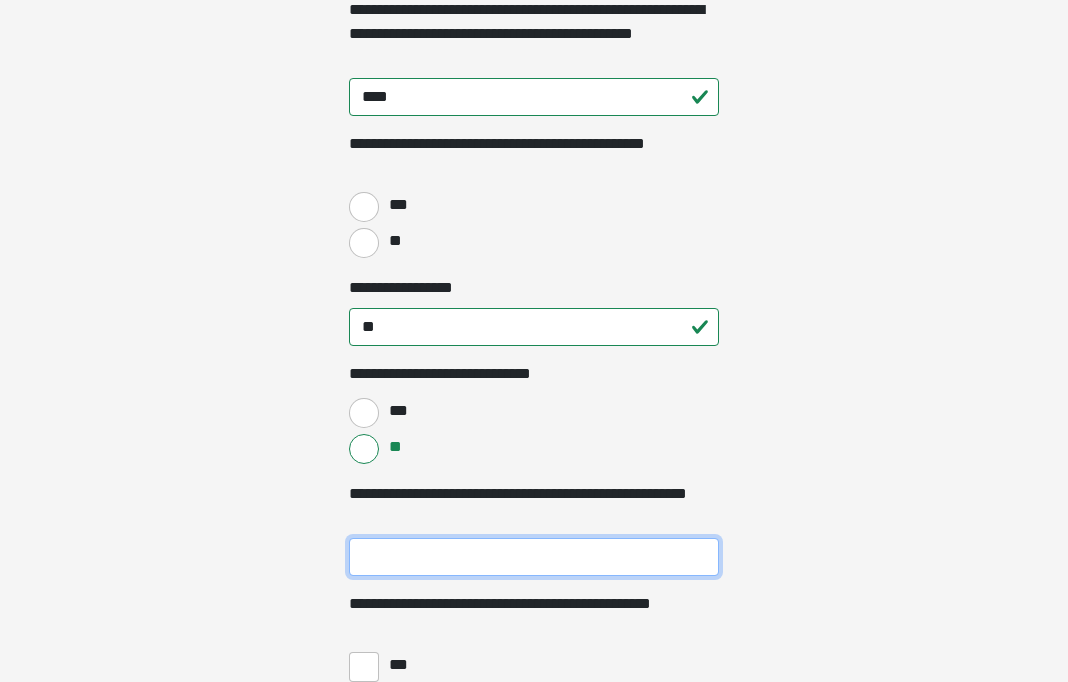 click on "**********" at bounding box center (534, 557) 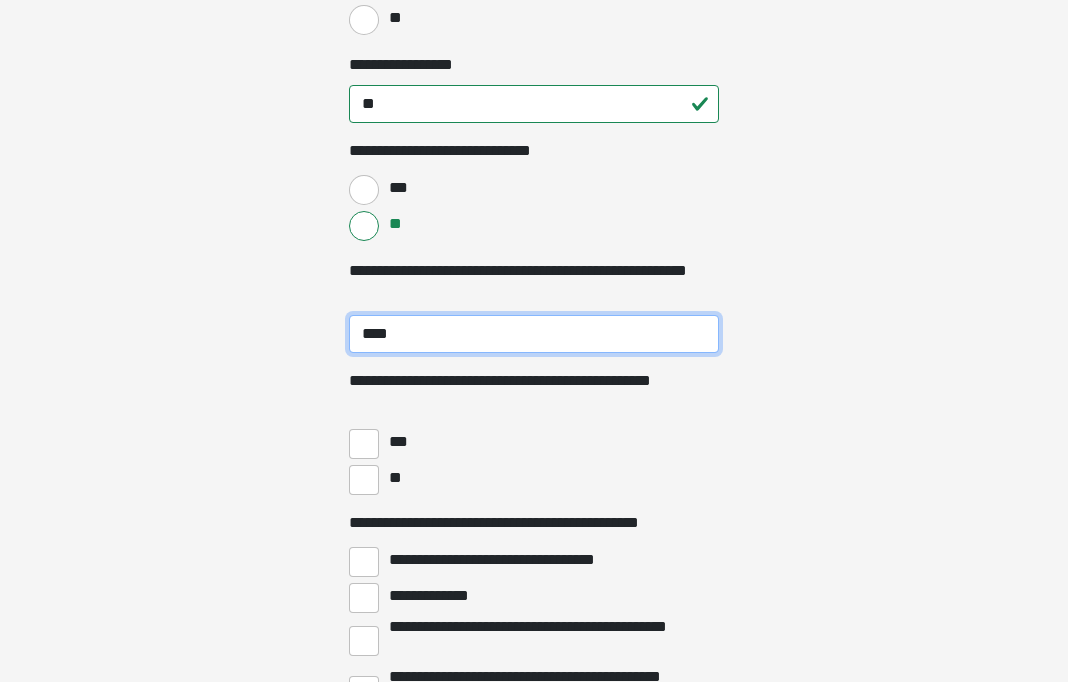 scroll, scrollTop: 4011, scrollLeft: 0, axis: vertical 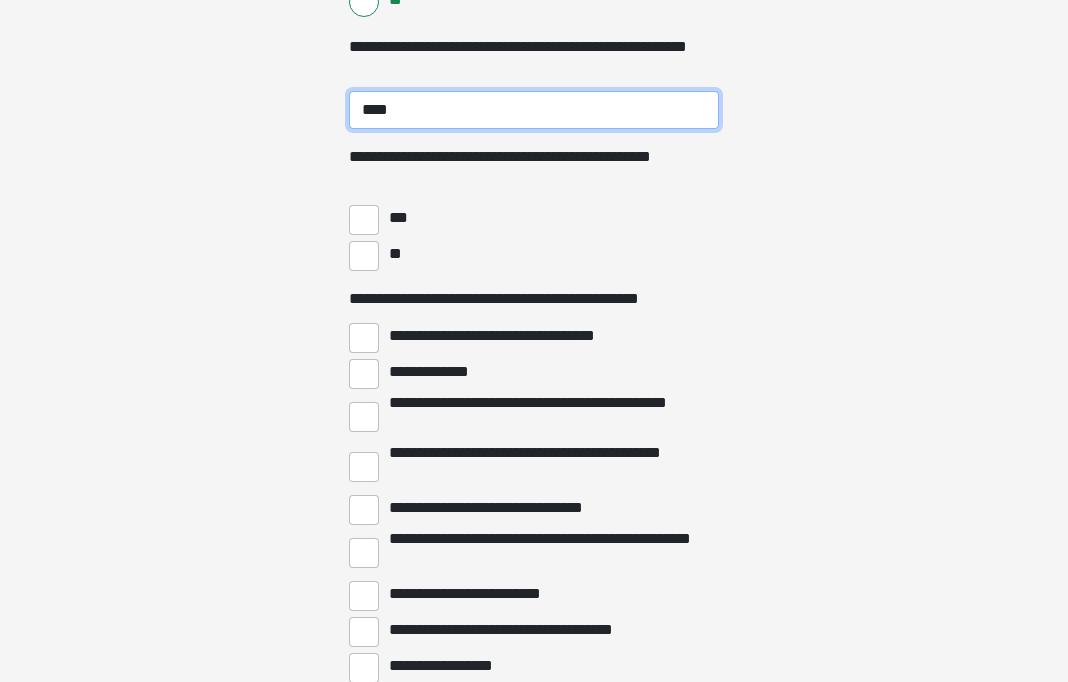 type on "****" 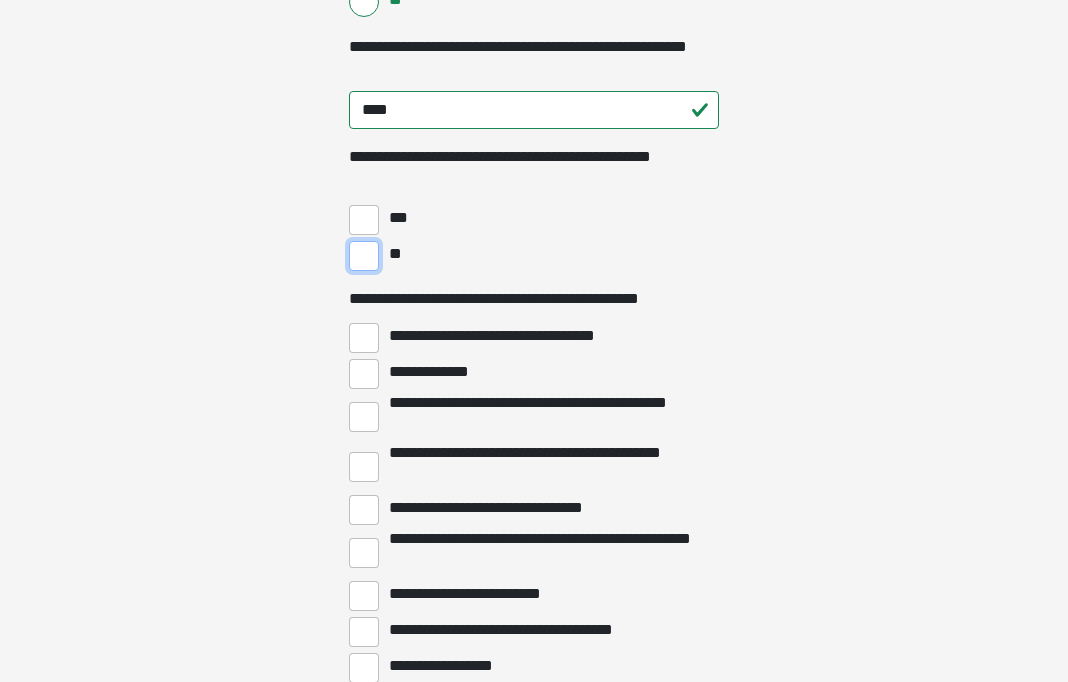 click on "**" at bounding box center [364, 256] 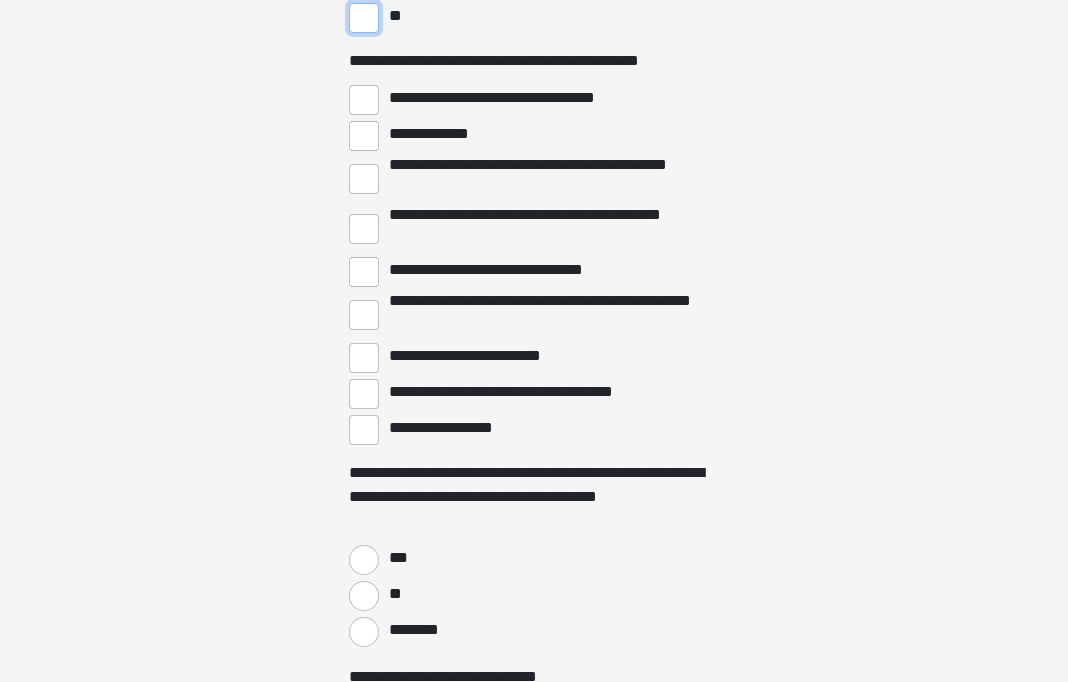 scroll, scrollTop: 4259, scrollLeft: 0, axis: vertical 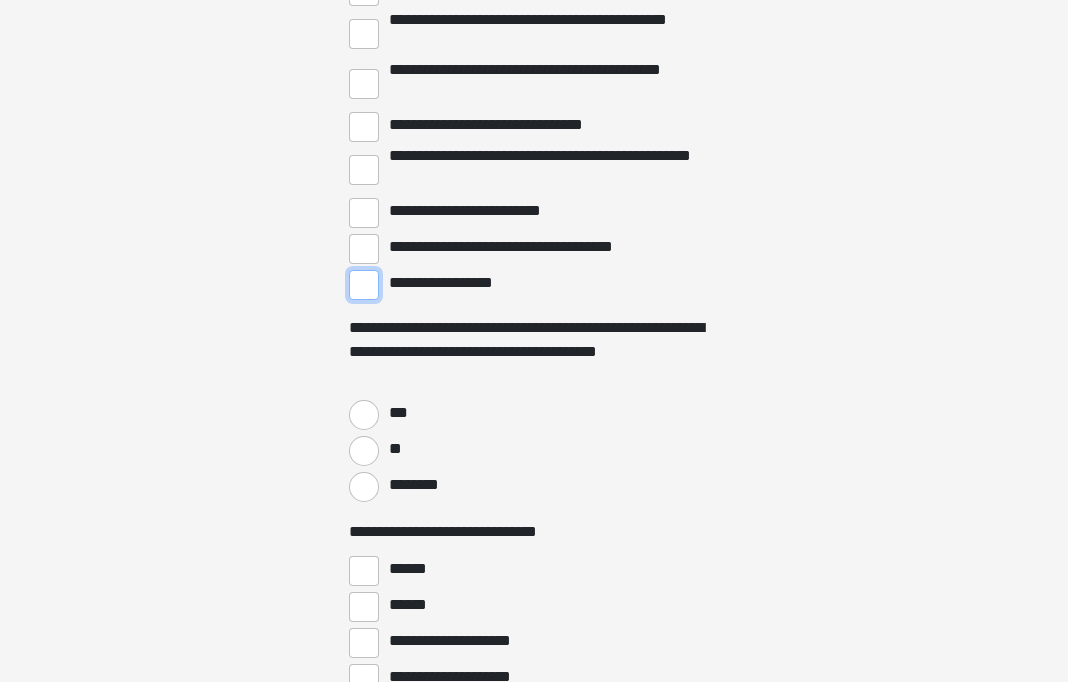 click on "**********" at bounding box center (364, 285) 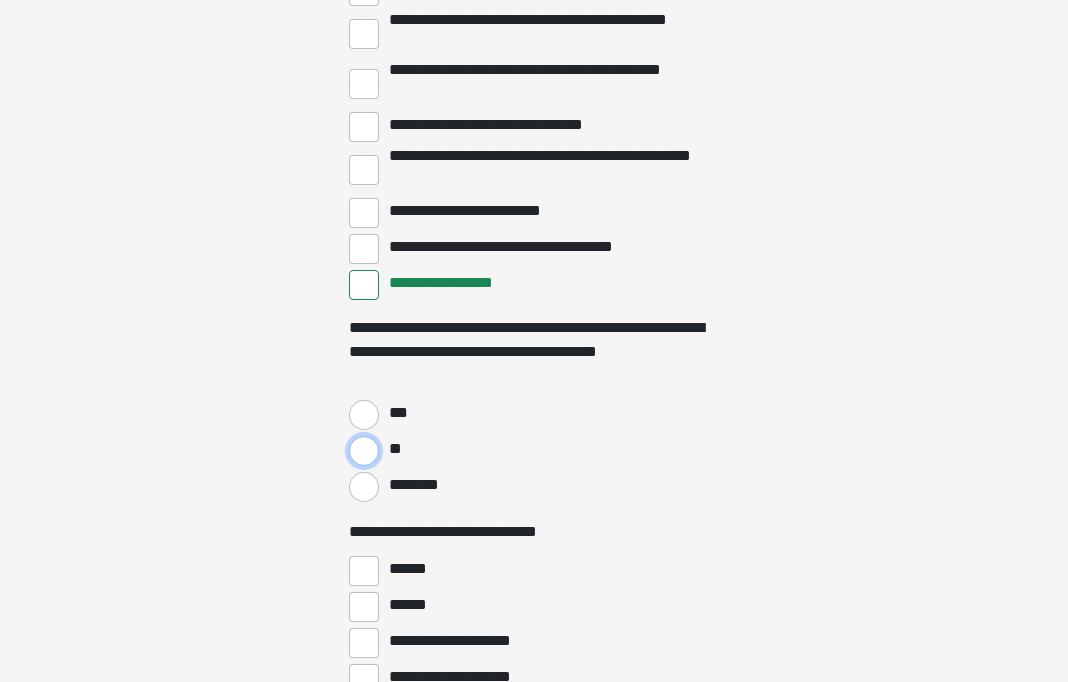 click on "**" at bounding box center (364, 451) 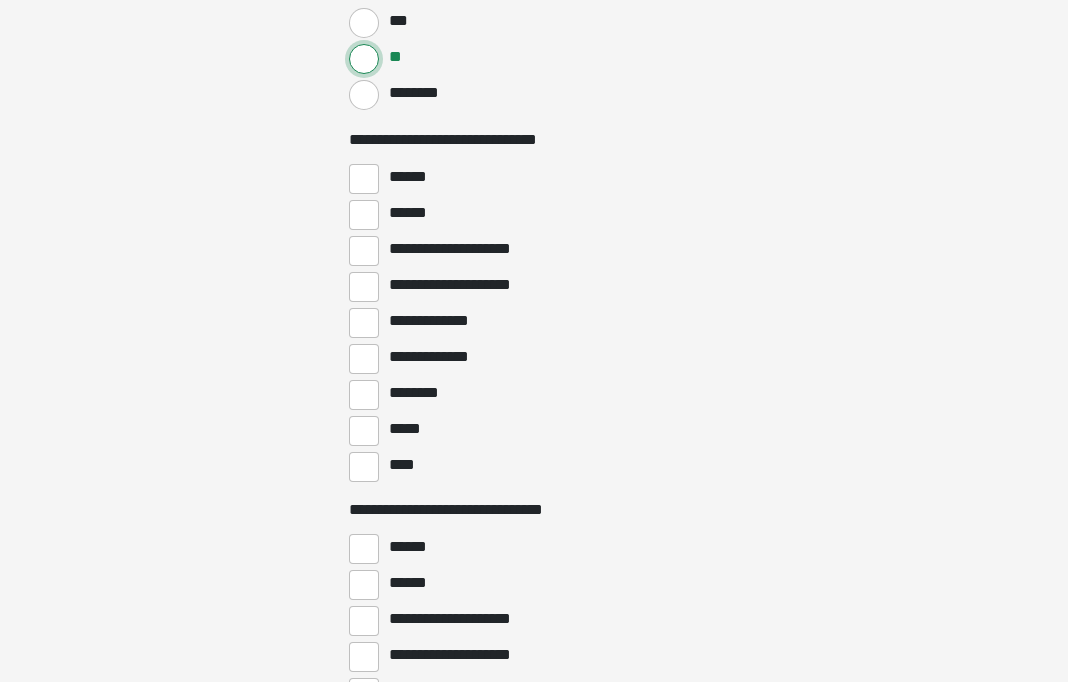scroll, scrollTop: 4795, scrollLeft: 0, axis: vertical 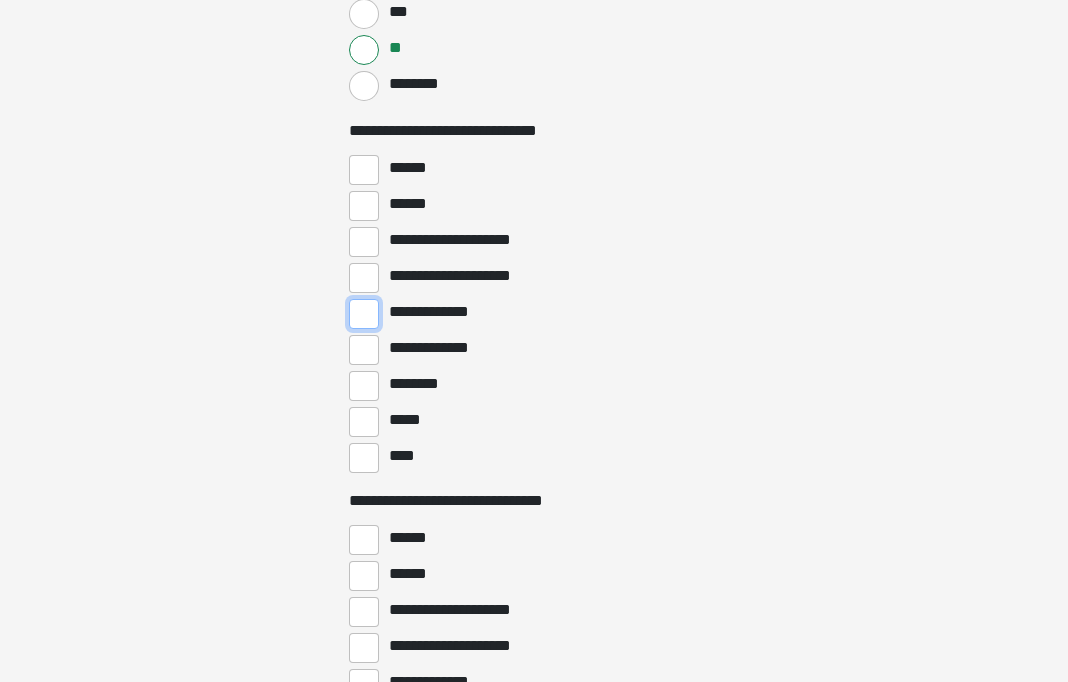 click on "**********" at bounding box center (364, 314) 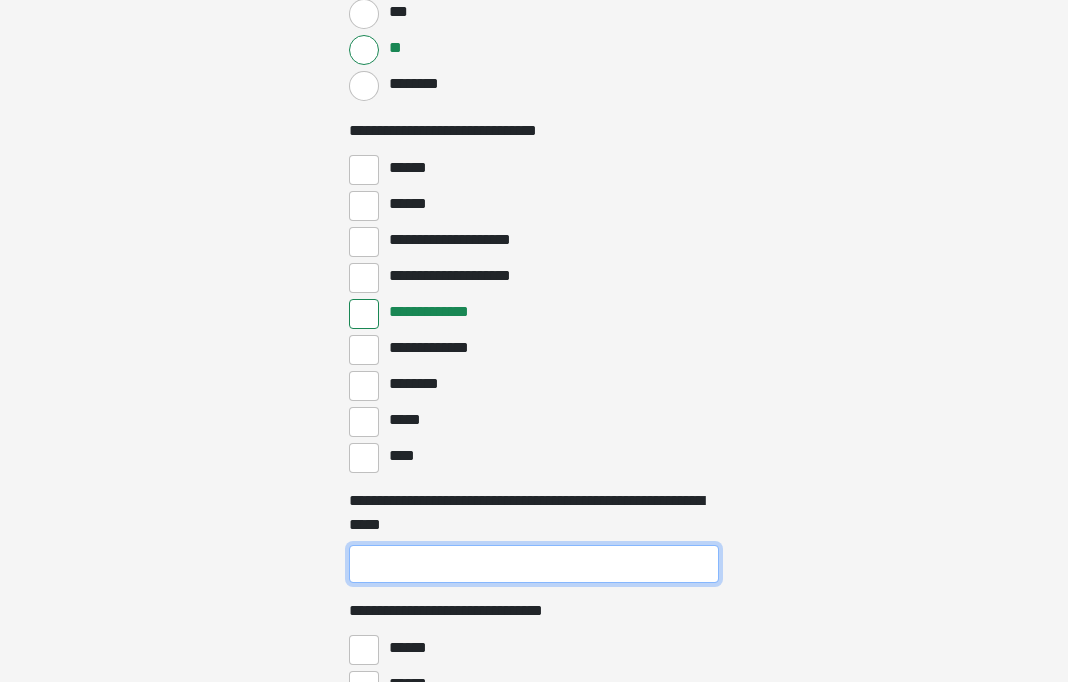 click on "**********" at bounding box center [534, 564] 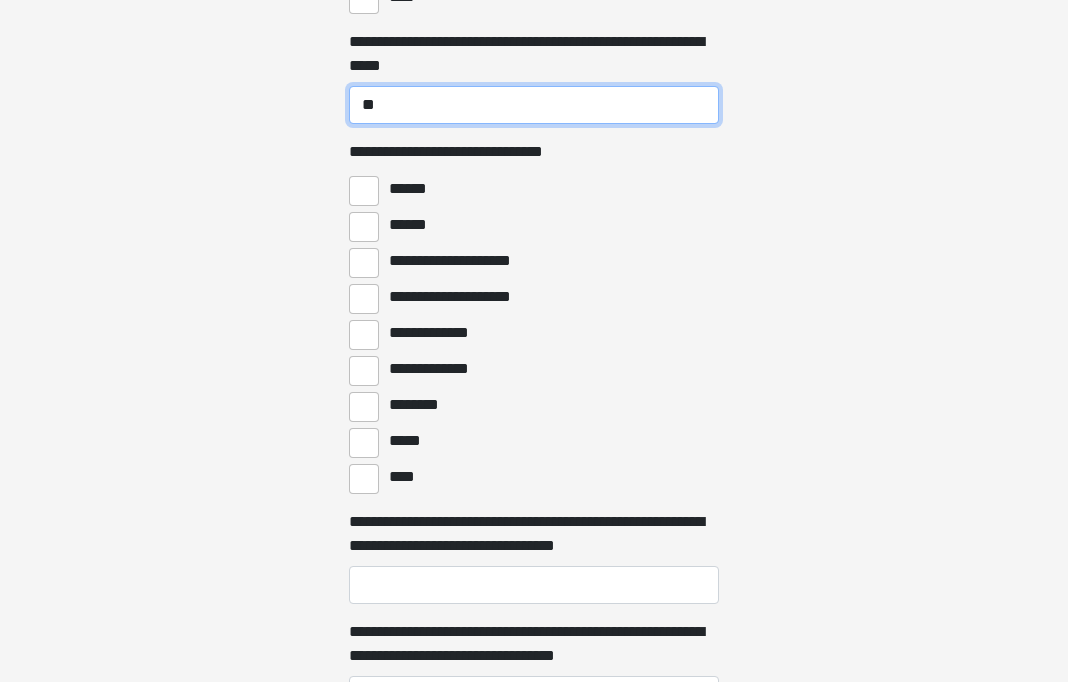 scroll, scrollTop: 5230, scrollLeft: 0, axis: vertical 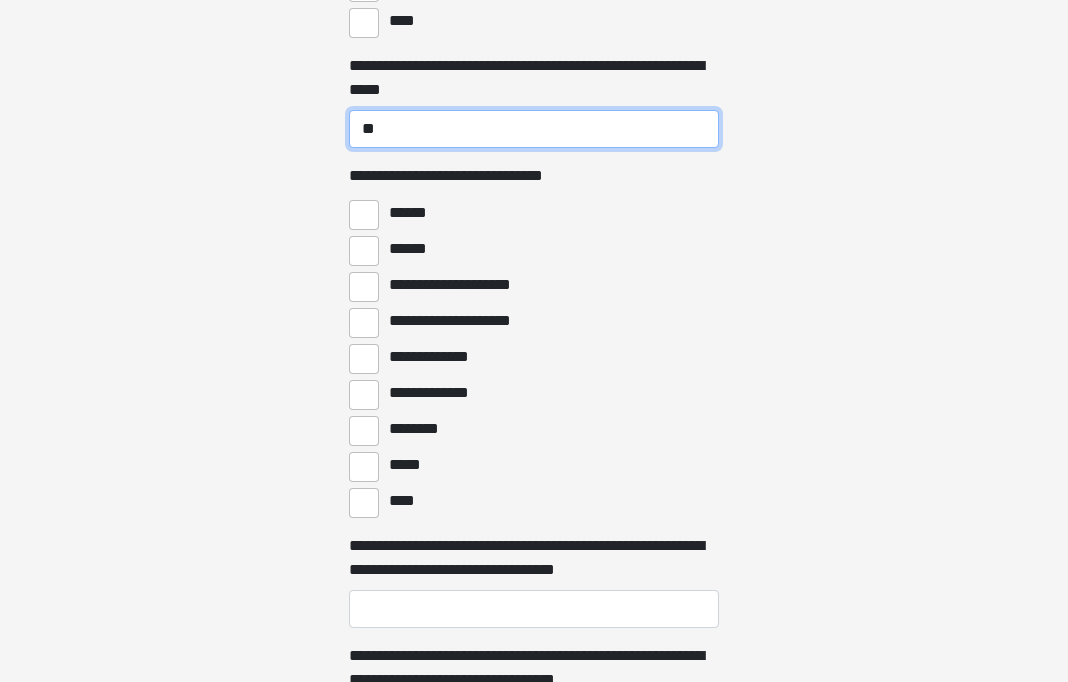type on "**" 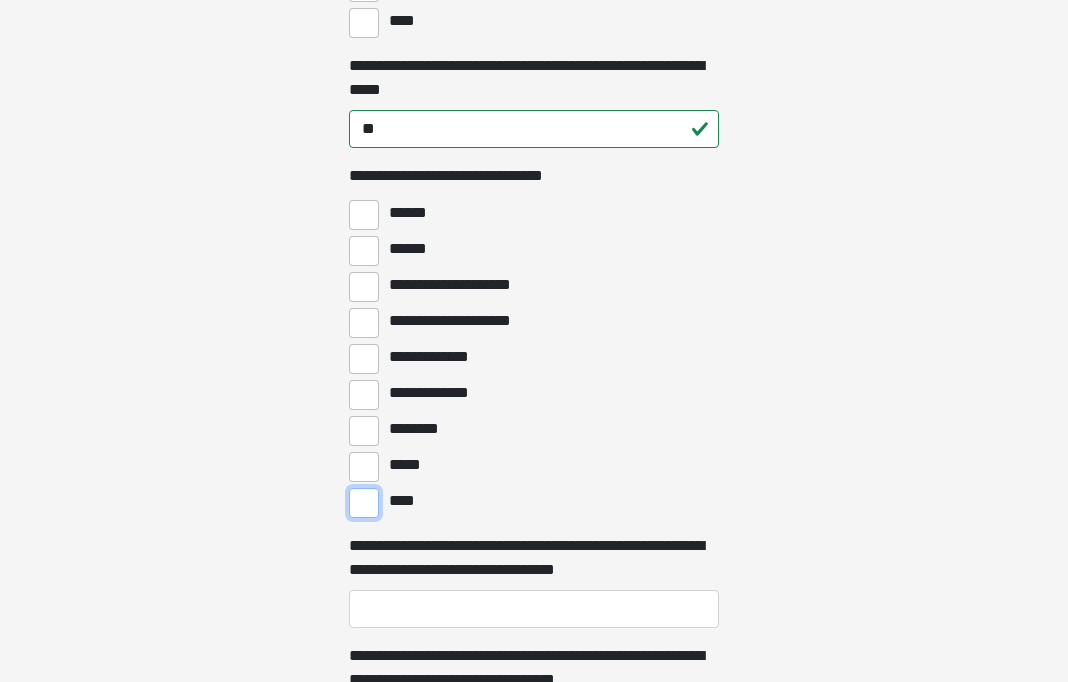 click on "****" at bounding box center [364, 503] 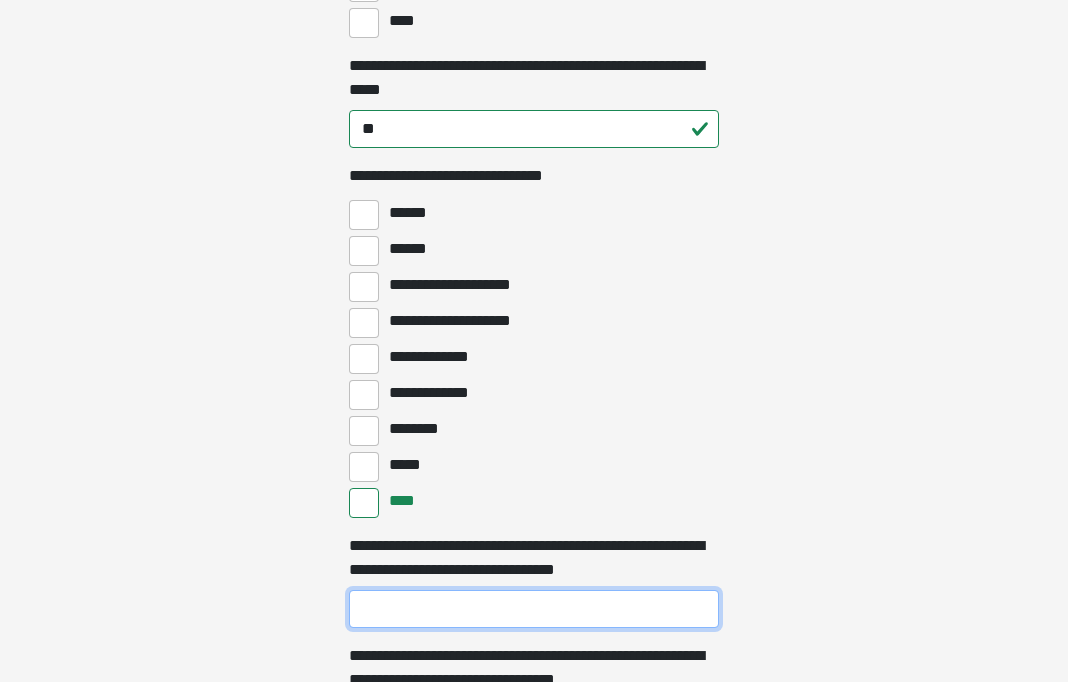 click on "**********" at bounding box center (534, 609) 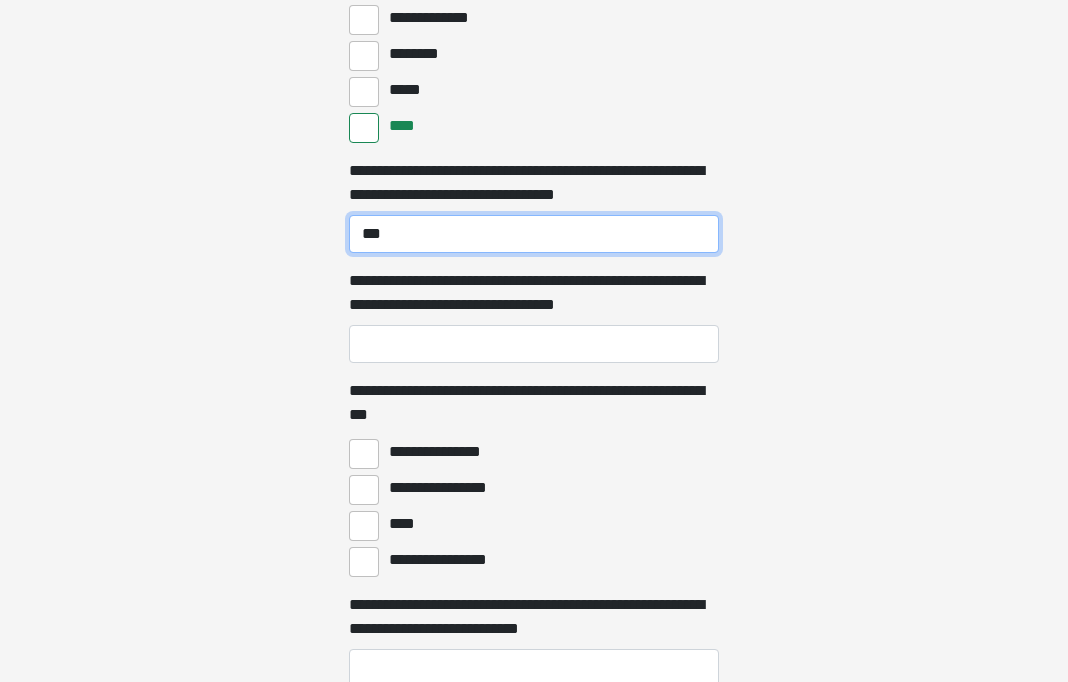 scroll, scrollTop: 5591, scrollLeft: 0, axis: vertical 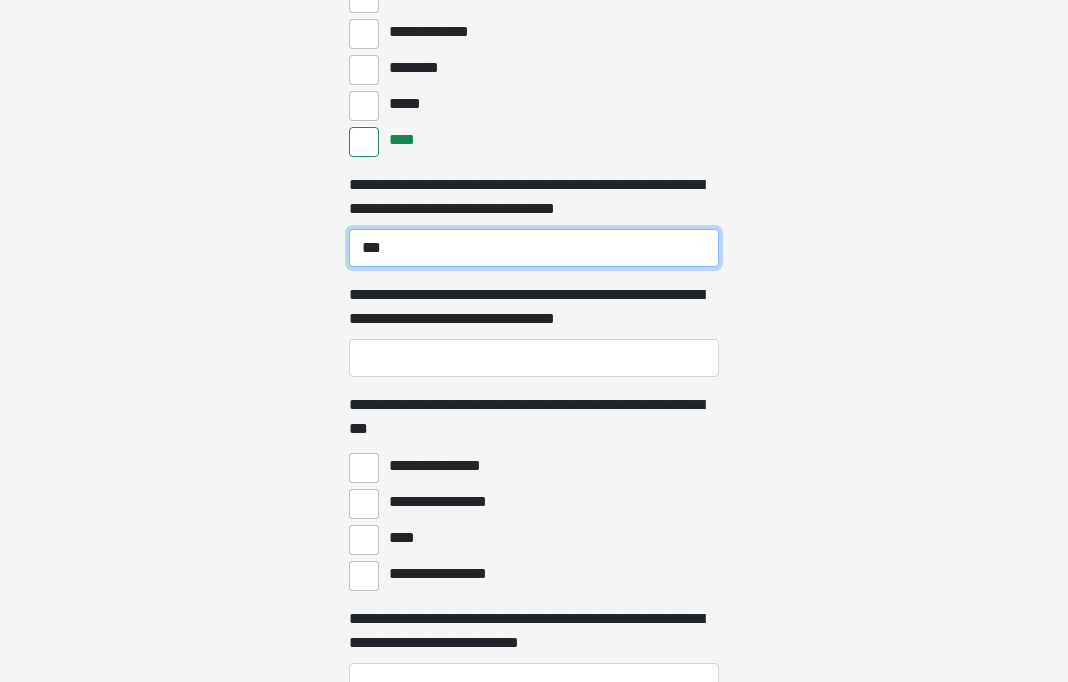 type on "***" 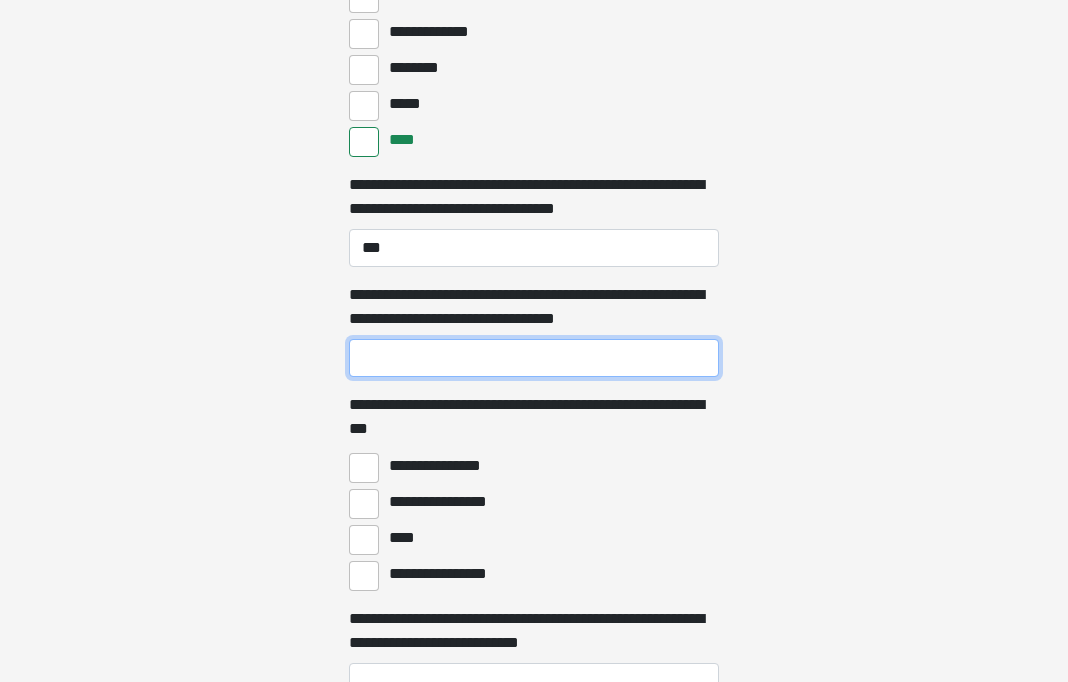click on "**********" at bounding box center (534, 358) 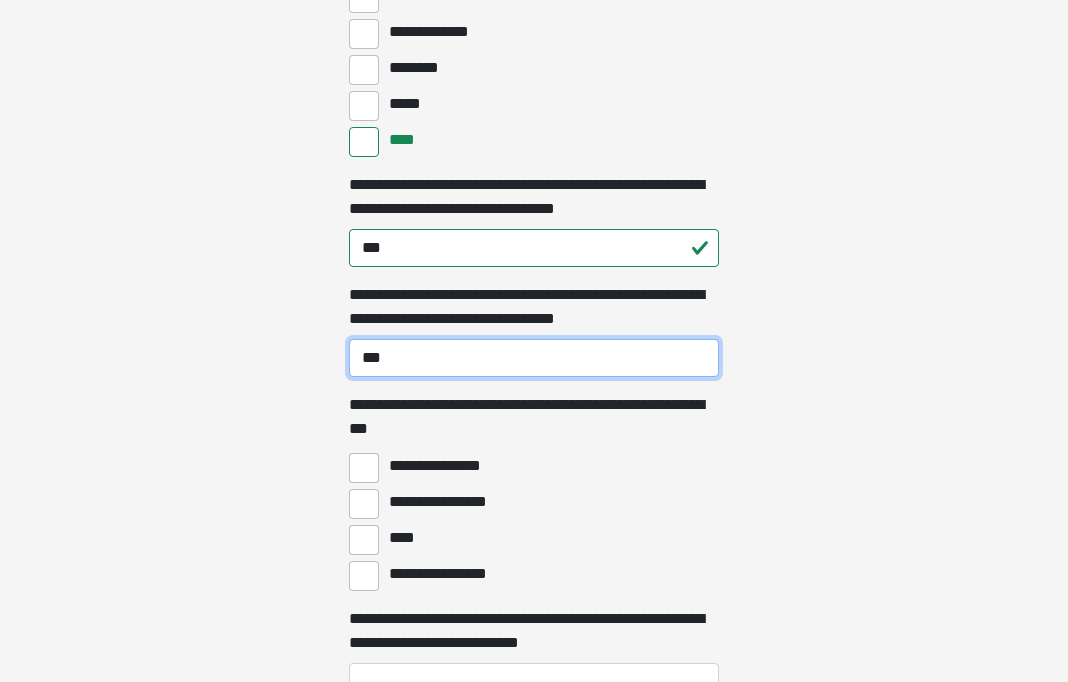 type on "***" 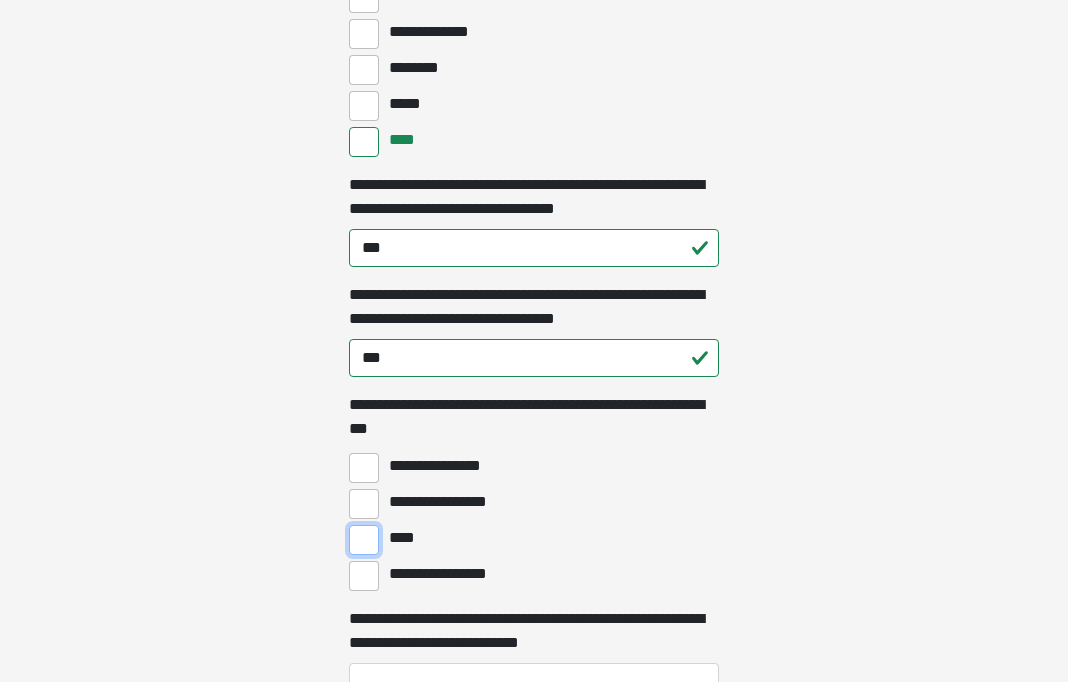 click on "****" at bounding box center (364, 540) 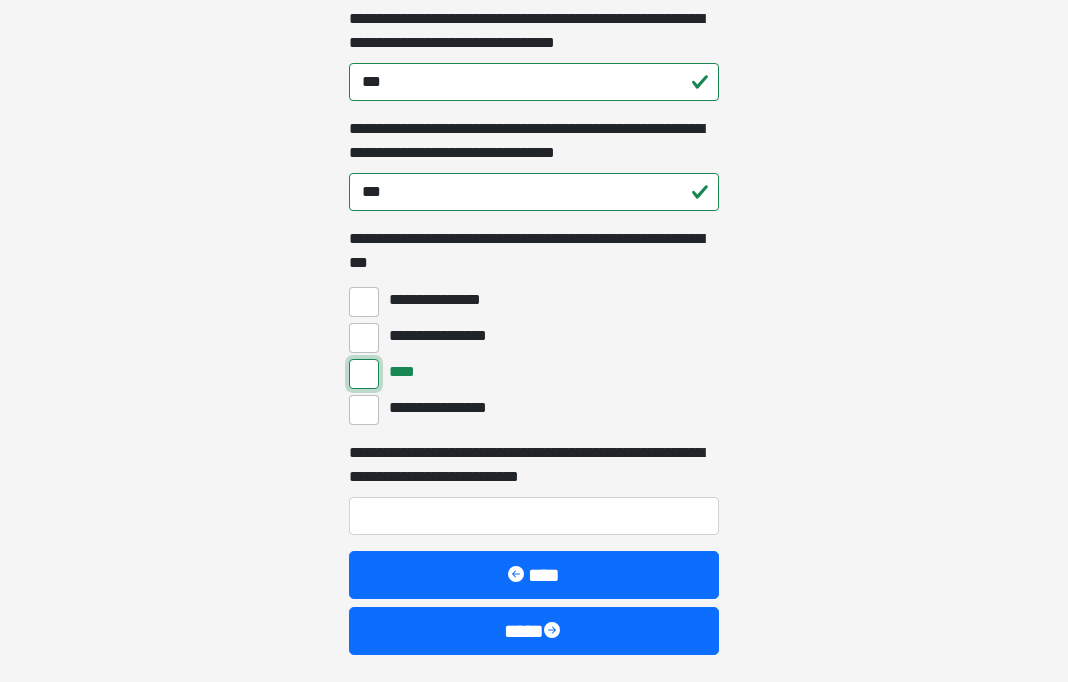 scroll, scrollTop: 5762, scrollLeft: 0, axis: vertical 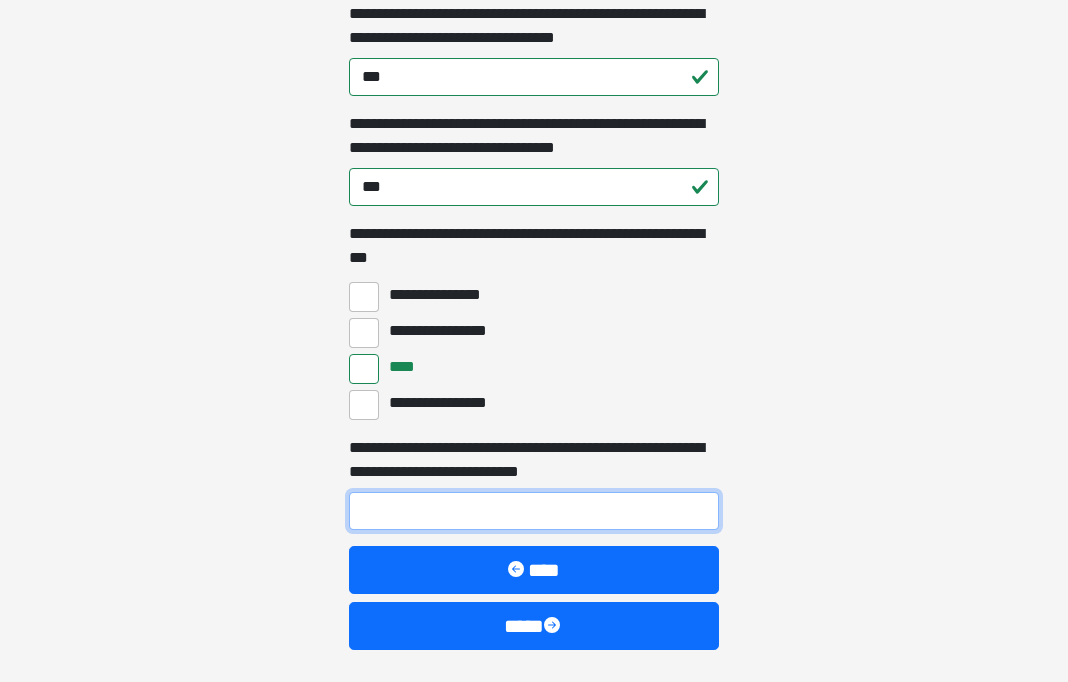 click on "**********" at bounding box center (534, 511) 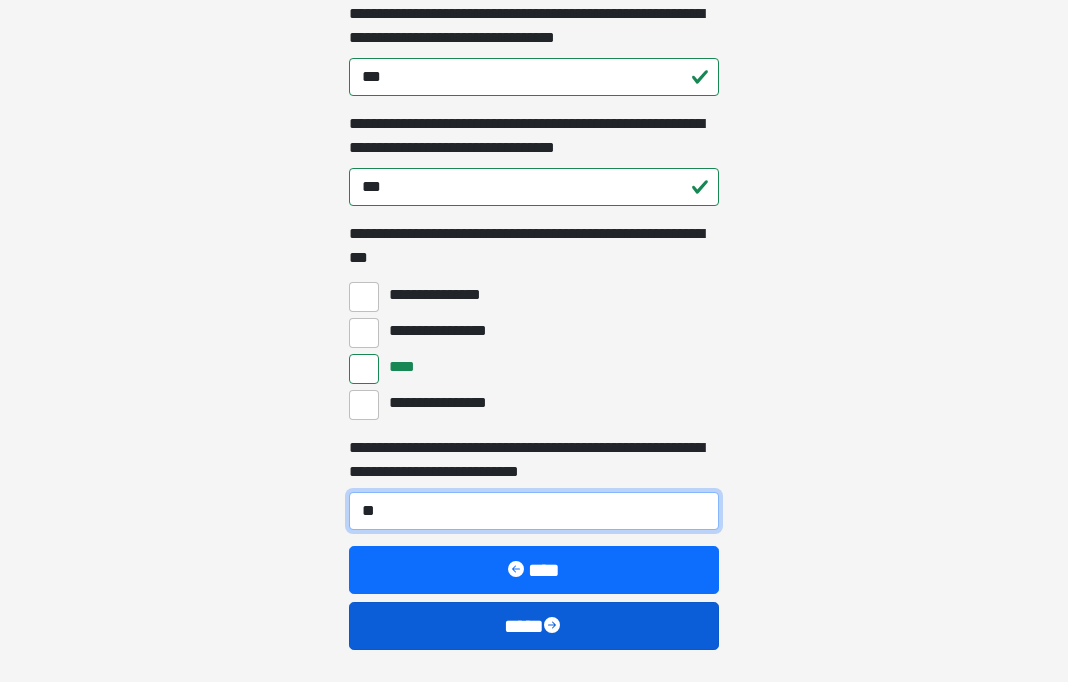 type on "**" 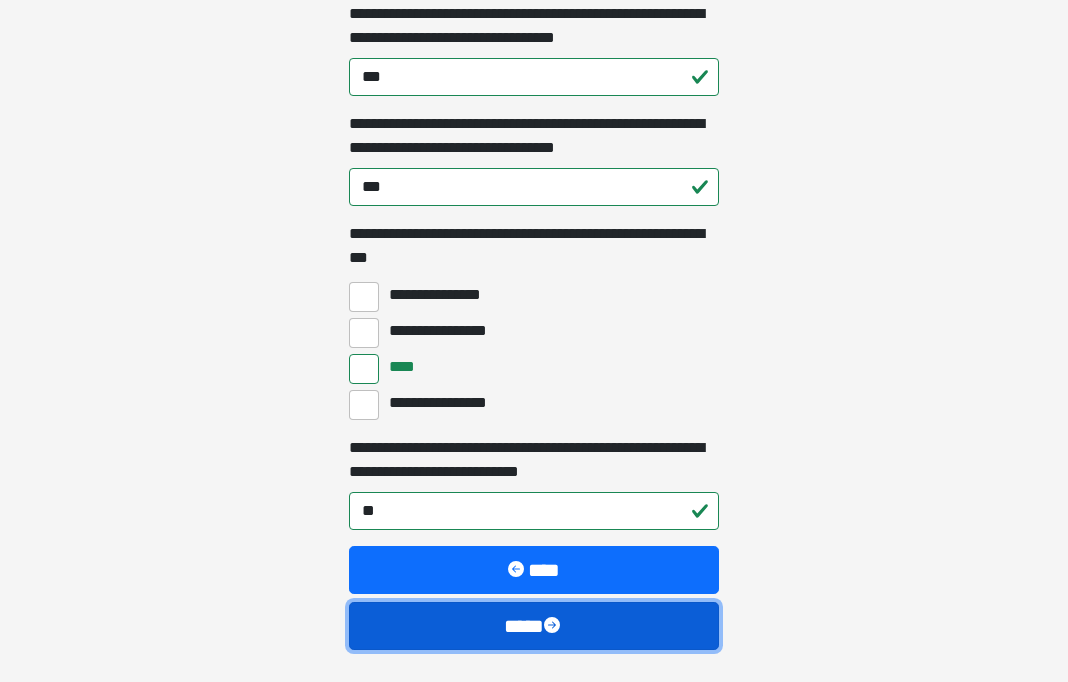 click on "****" at bounding box center [534, 626] 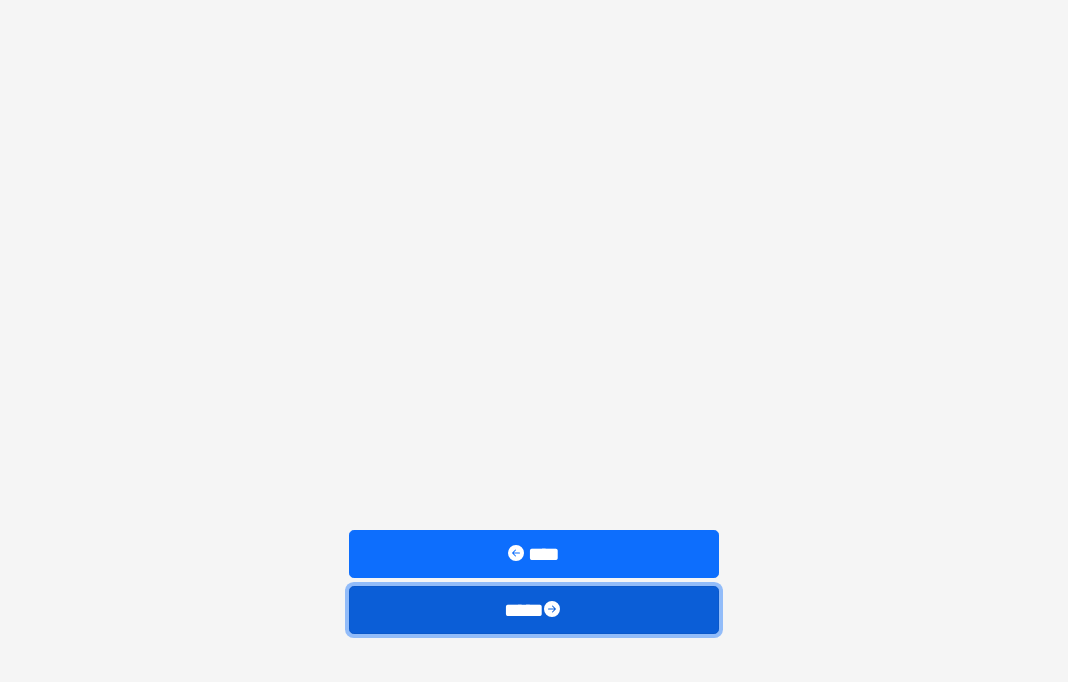scroll, scrollTop: 1543, scrollLeft: 0, axis: vertical 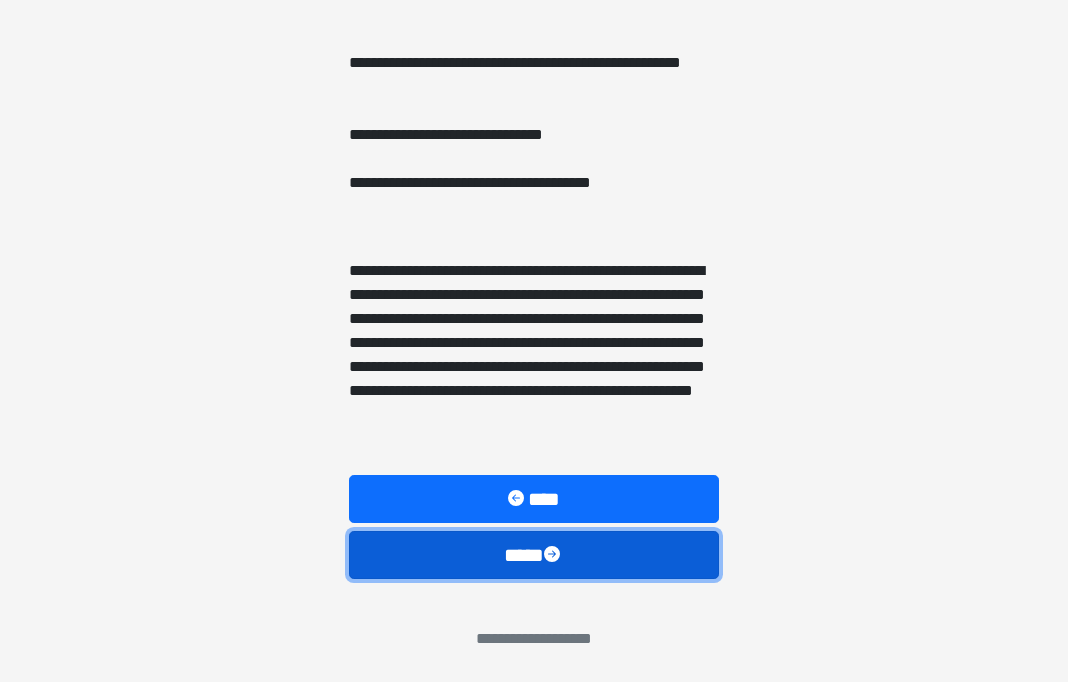 click on "****" at bounding box center (534, 555) 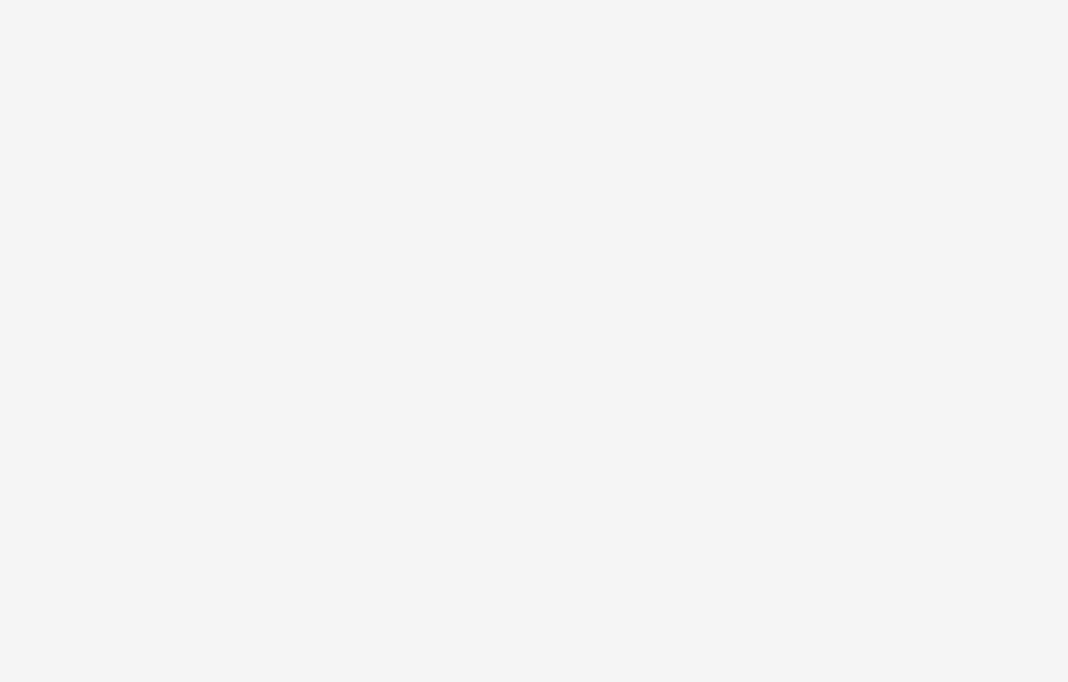 scroll, scrollTop: 77, scrollLeft: 0, axis: vertical 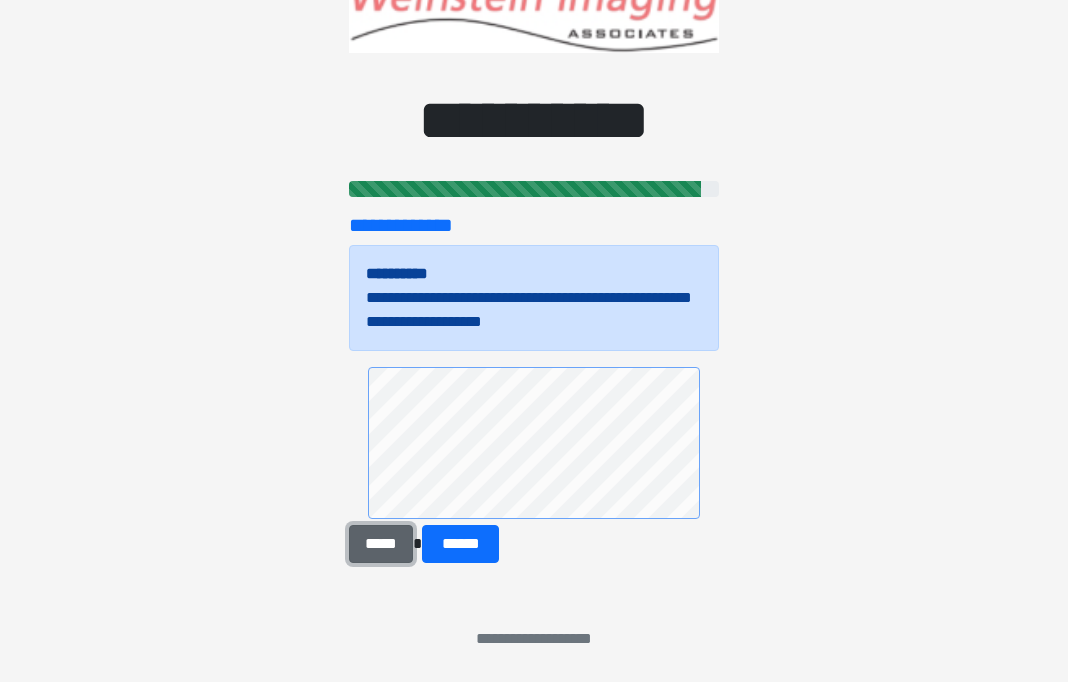 click on "*****" at bounding box center (381, 544) 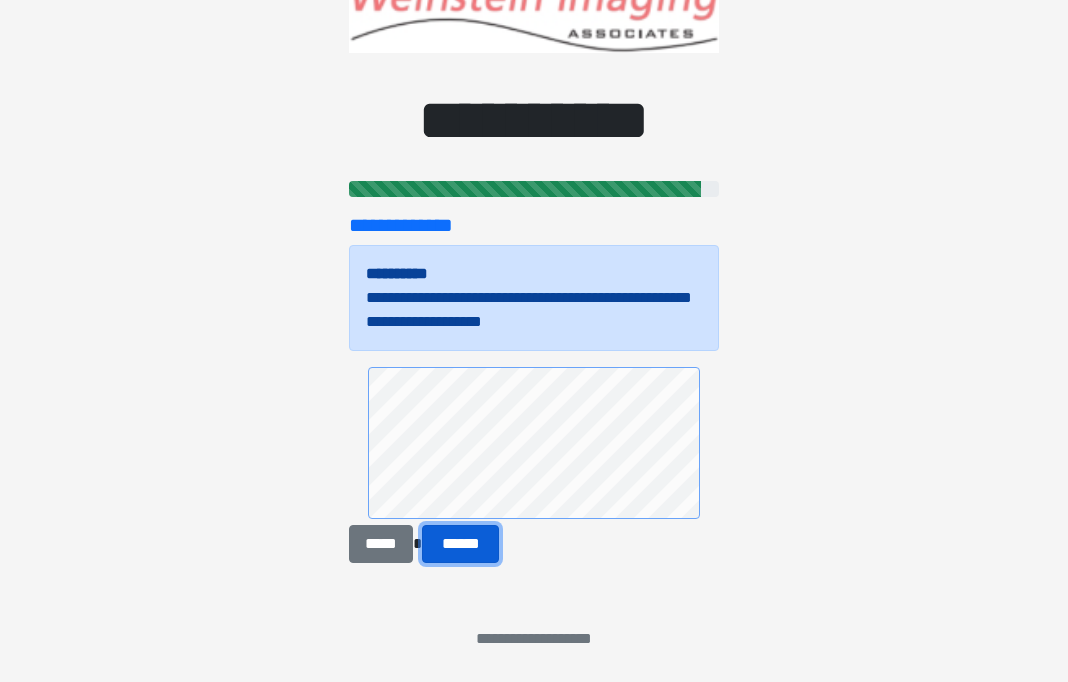 click on "******" at bounding box center (460, 544) 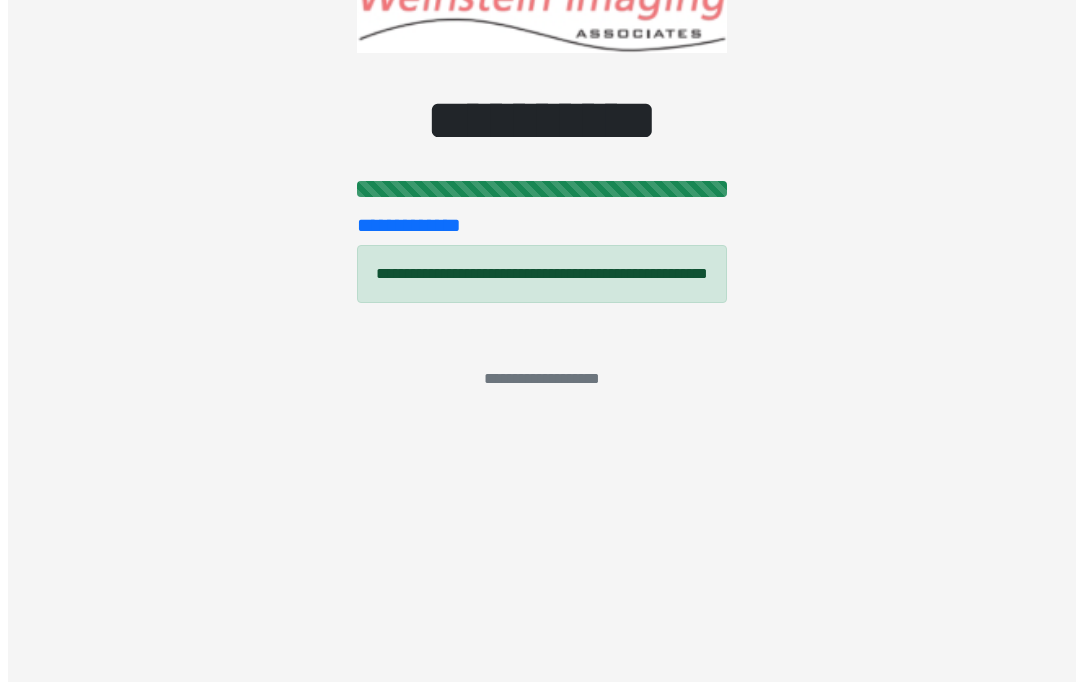 scroll, scrollTop: 0, scrollLeft: 0, axis: both 